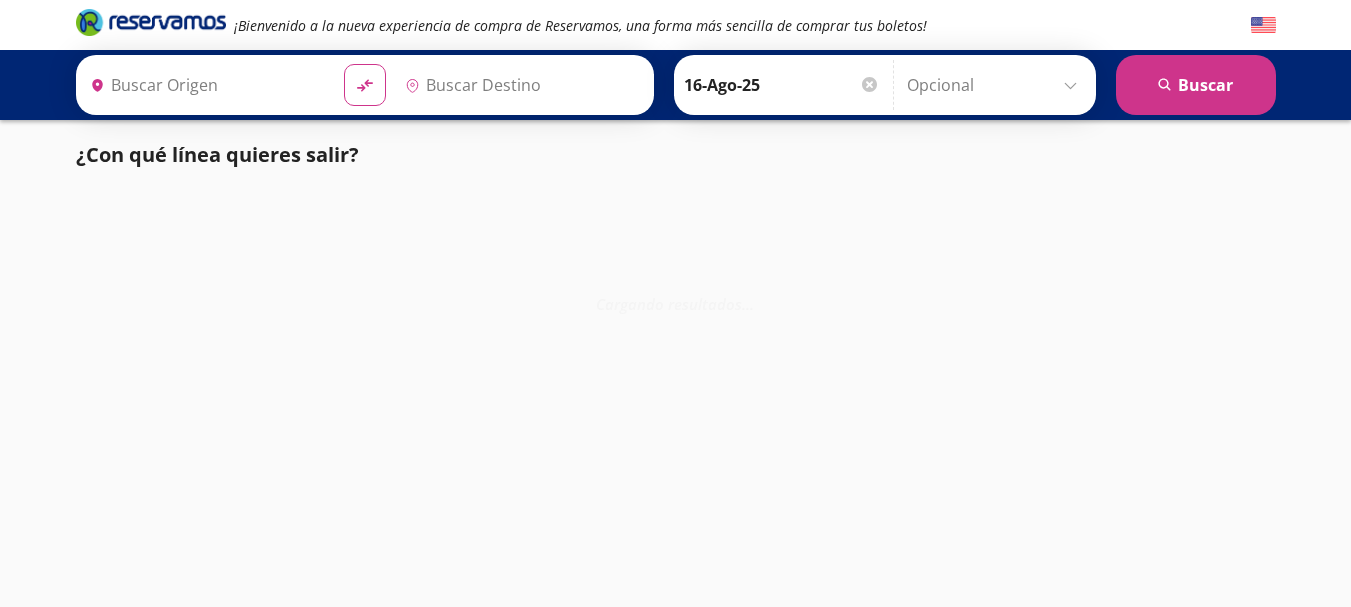 scroll, scrollTop: 0, scrollLeft: 0, axis: both 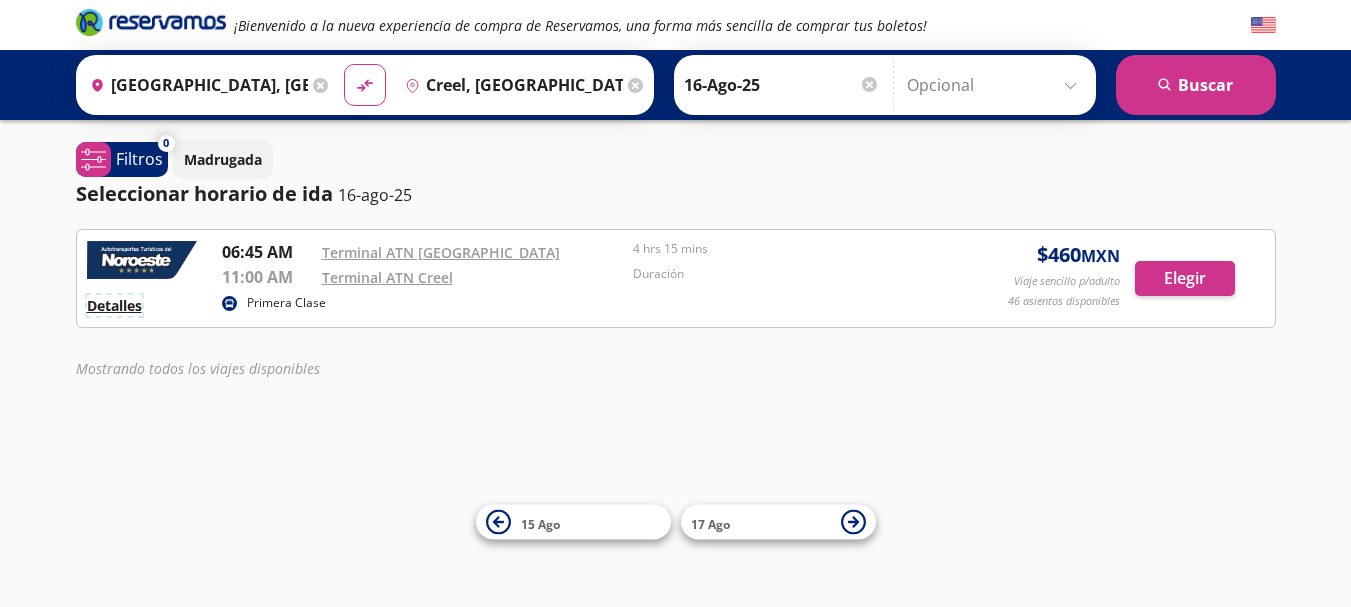 click on "Detalles" at bounding box center [114, 305] 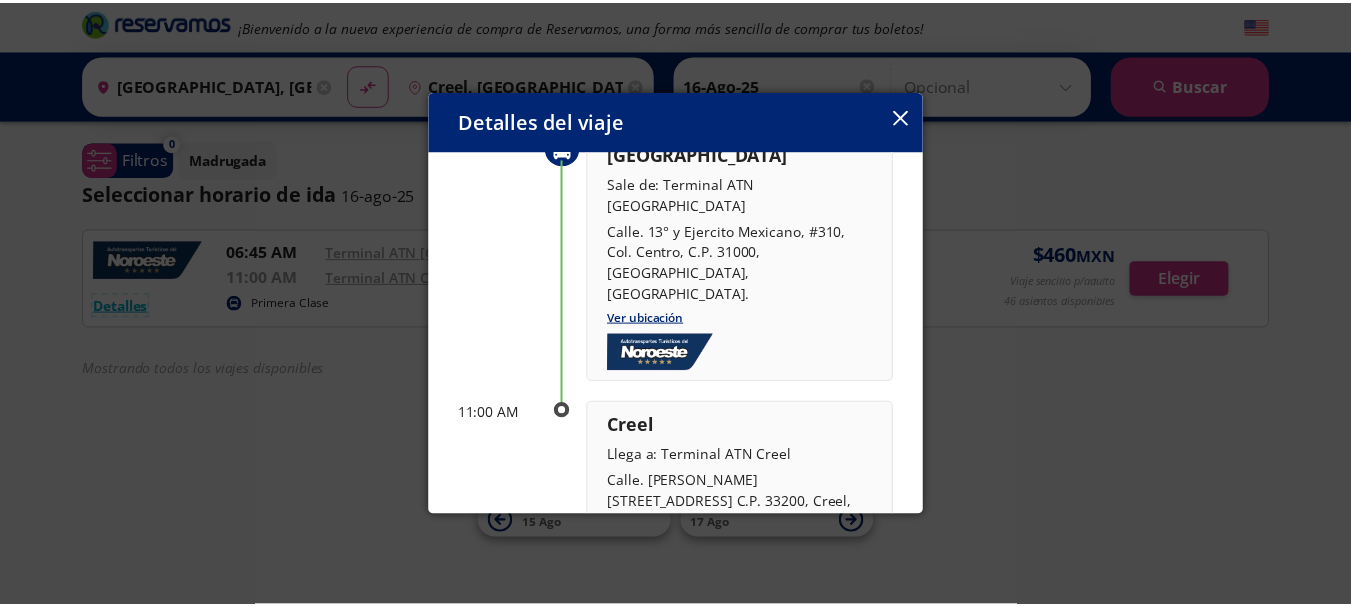 scroll, scrollTop: 0, scrollLeft: 0, axis: both 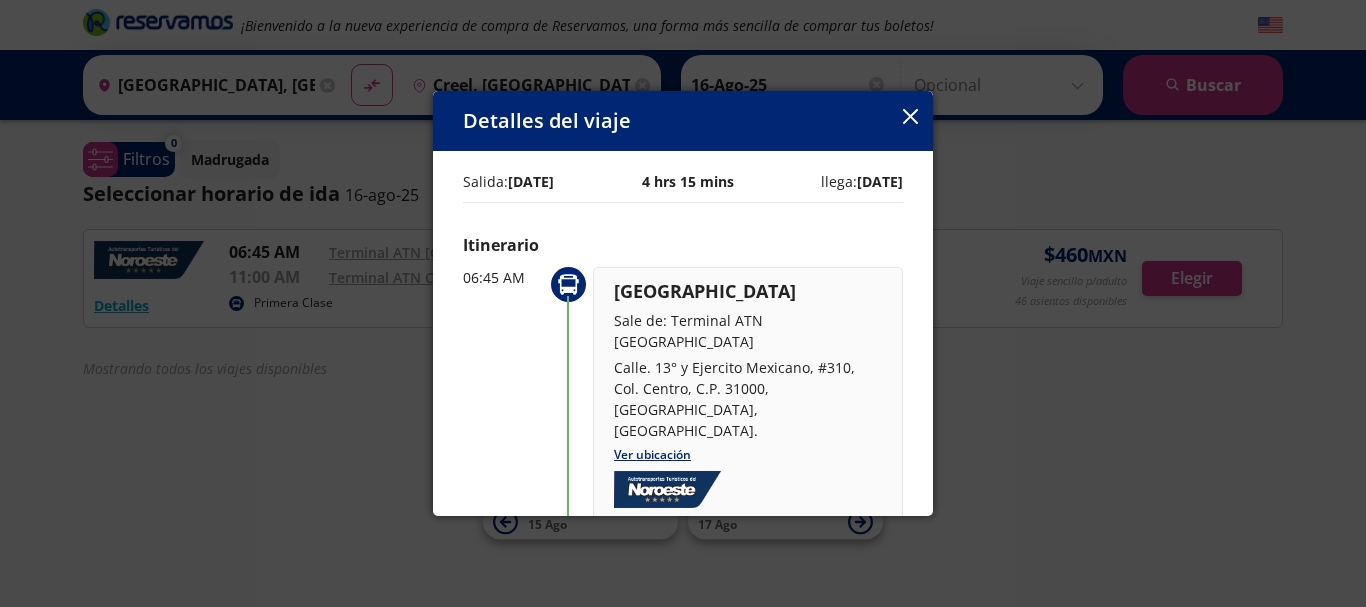 click 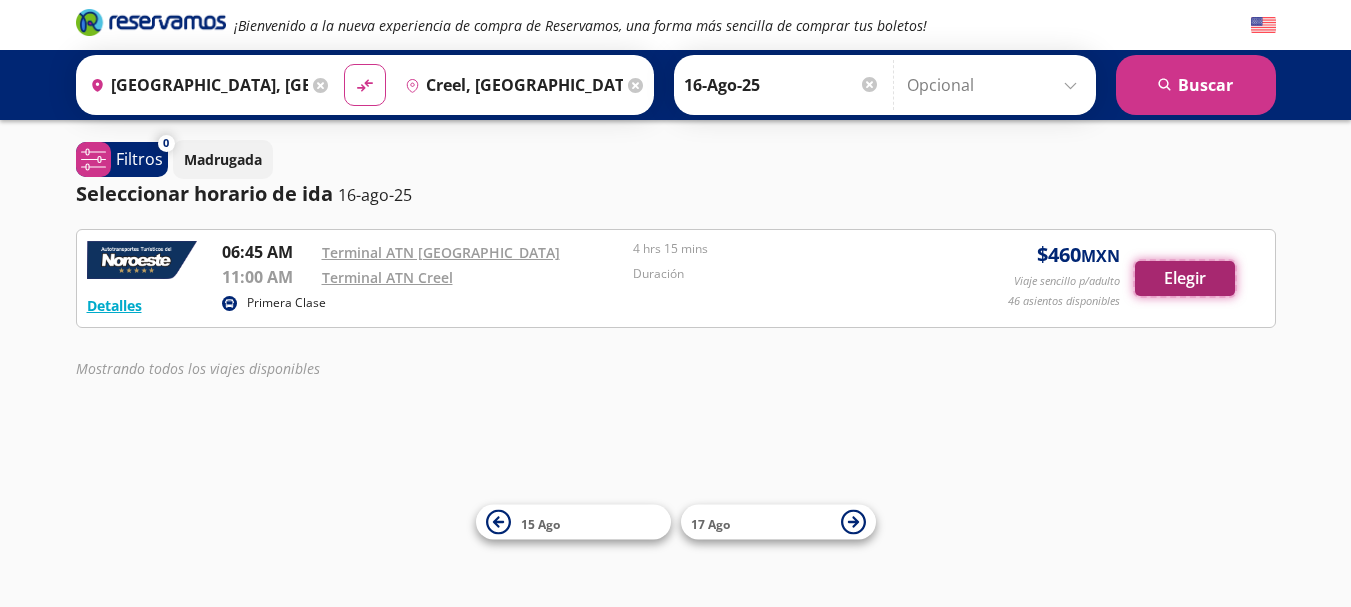 click on "Elegir" at bounding box center (1185, 278) 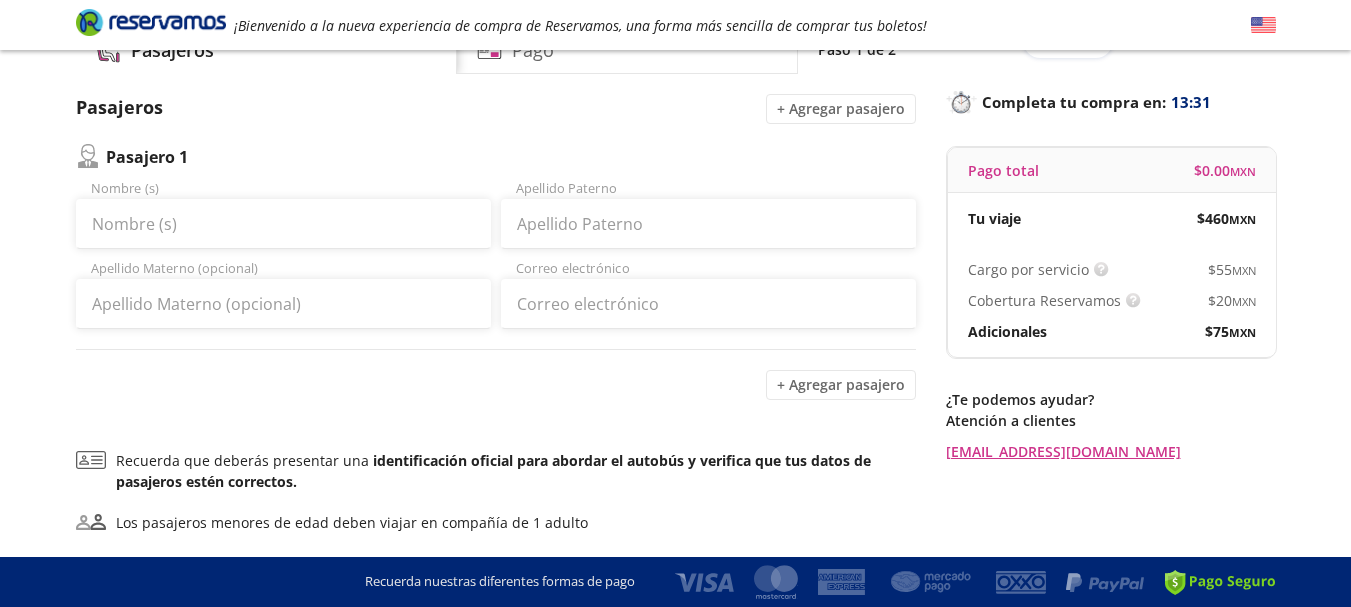 scroll, scrollTop: 0, scrollLeft: 0, axis: both 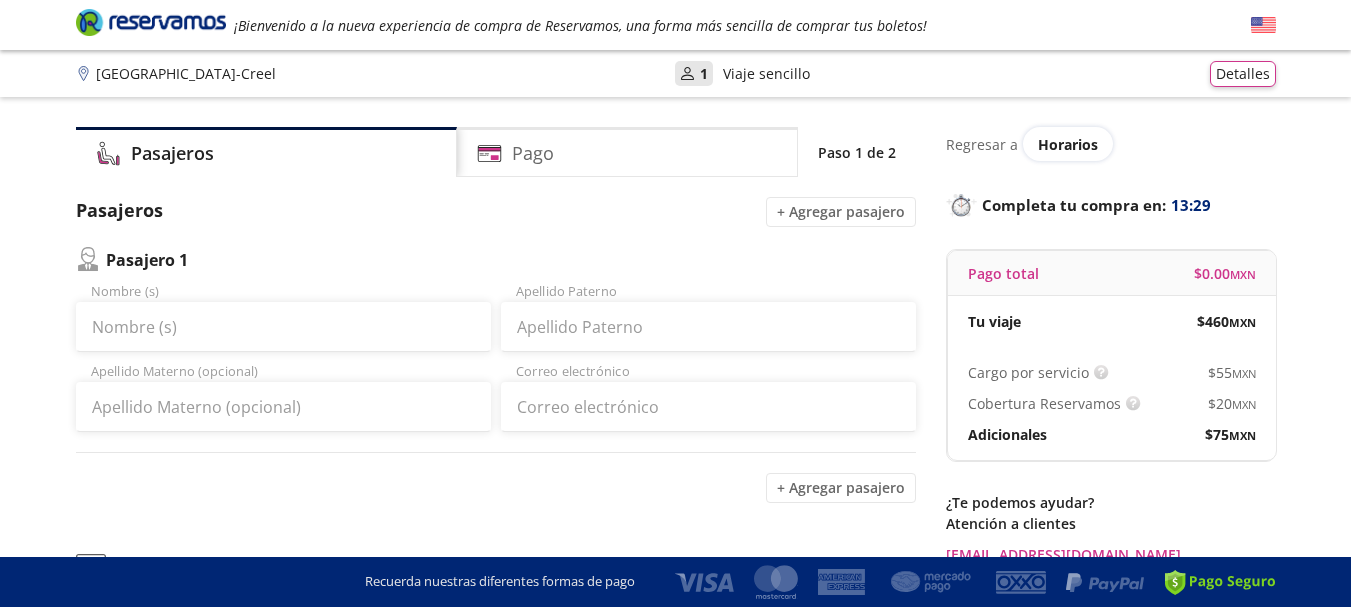 drag, startPoint x: 353, startPoint y: 349, endPoint x: 18, endPoint y: 346, distance: 335.01343 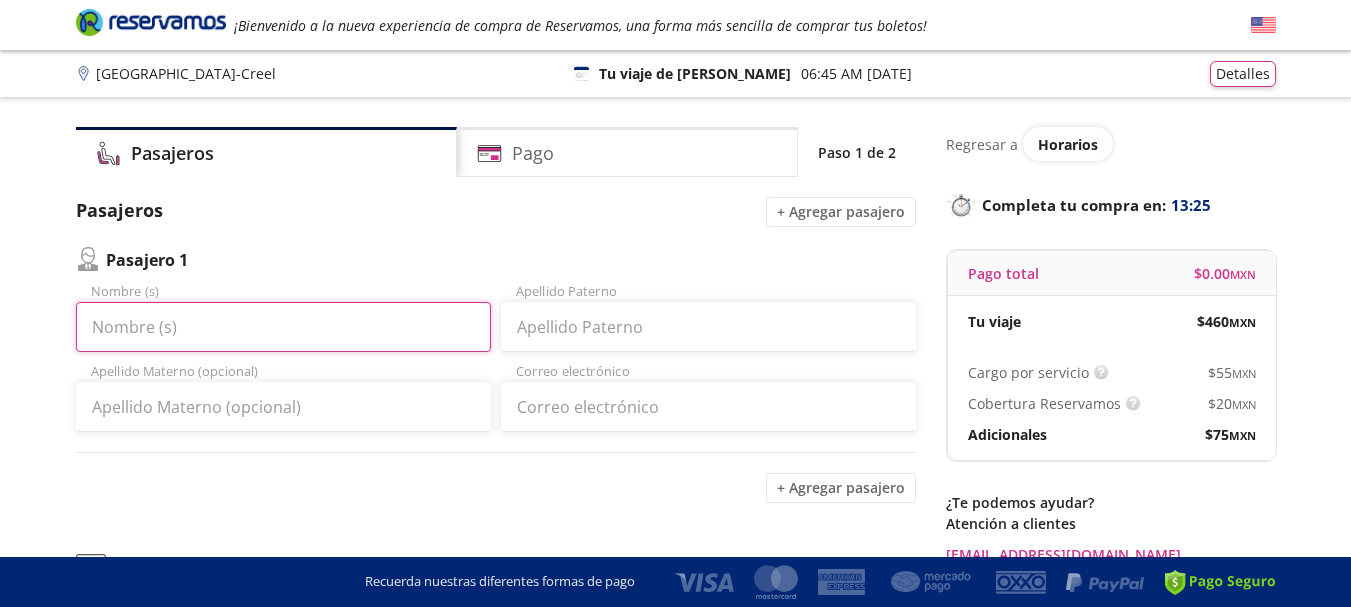 click on "Nombre (s)" at bounding box center [283, 327] 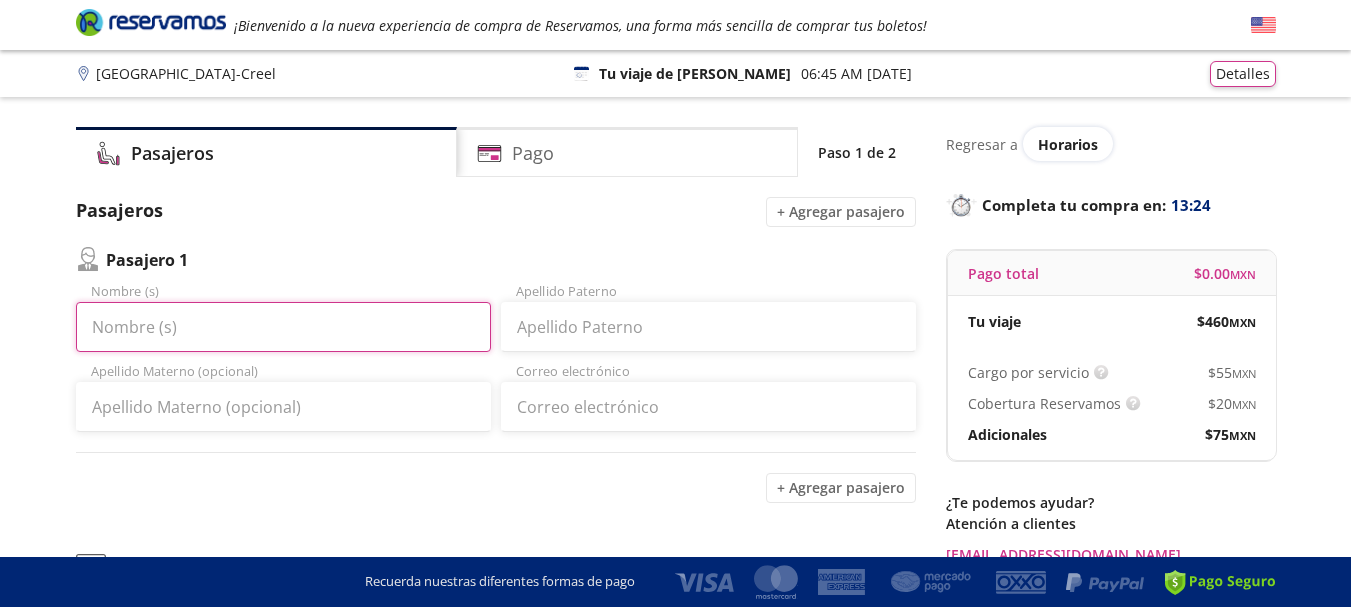 type on "[PERSON_NAME]" 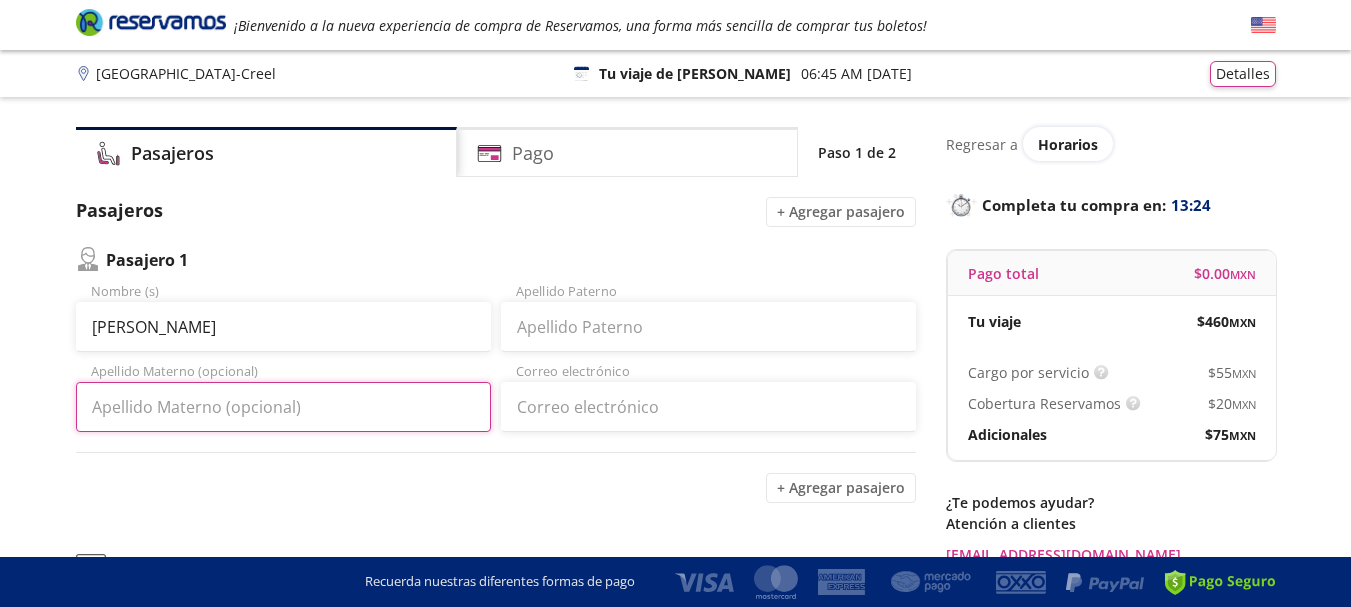 type on "[PERSON_NAME]" 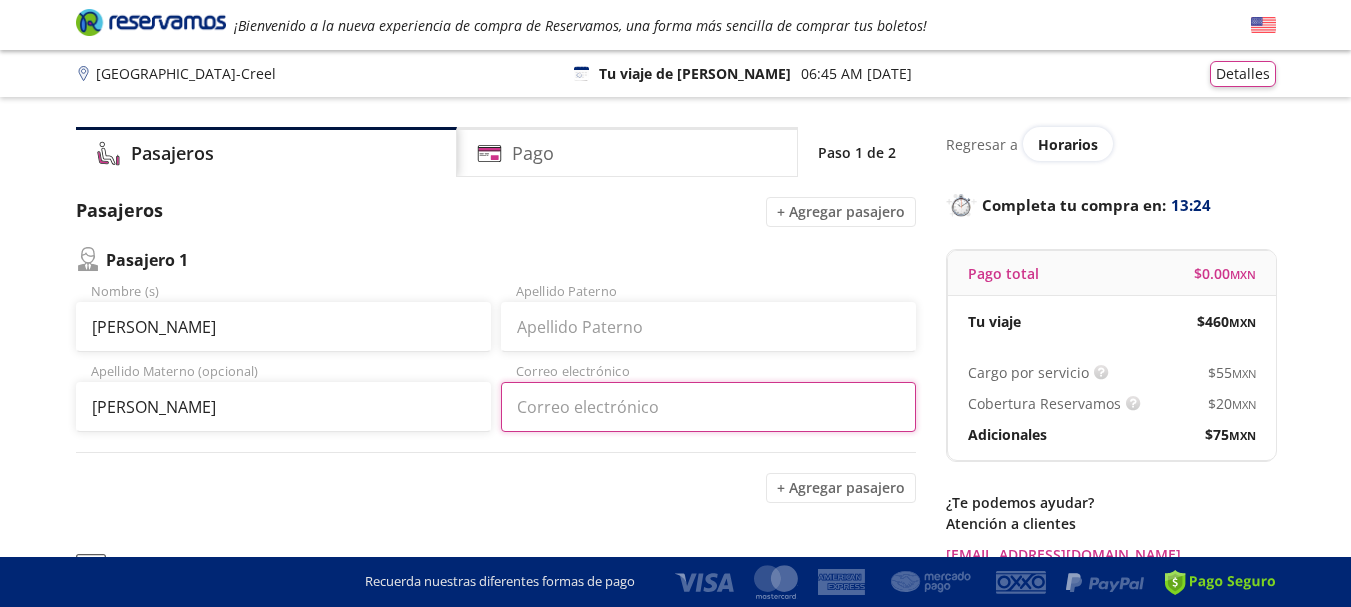 type on "[EMAIL_ADDRESS][DOMAIN_NAME]" 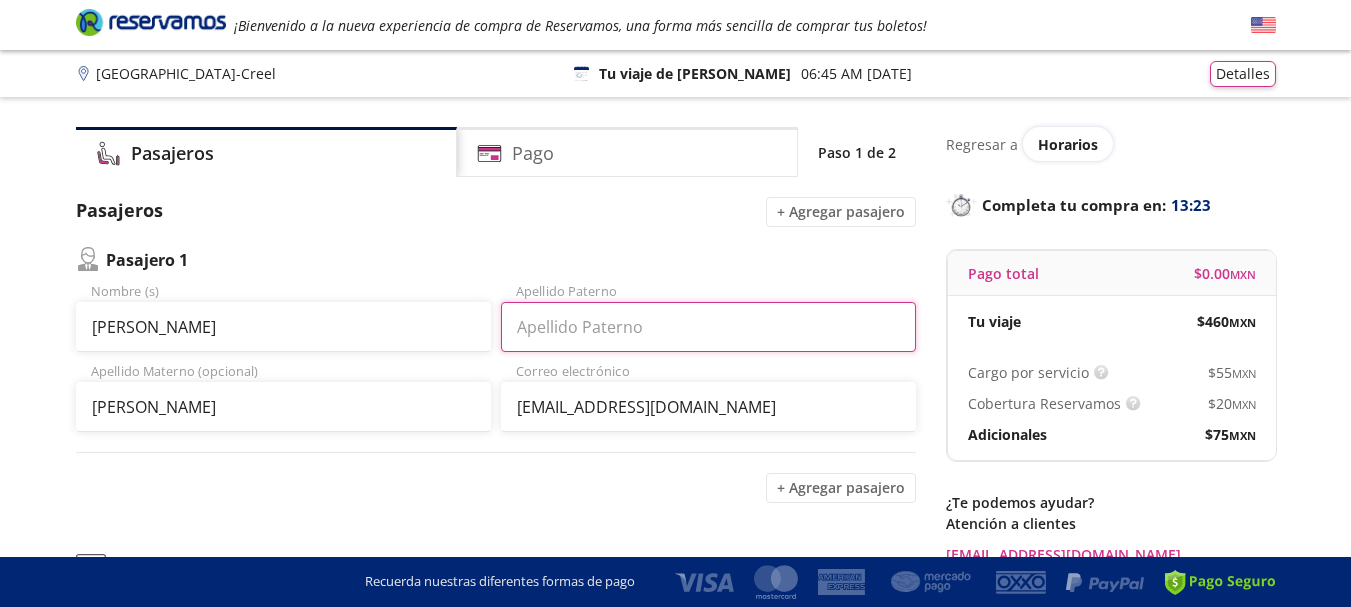 click on "Apellido Paterno" at bounding box center [708, 327] 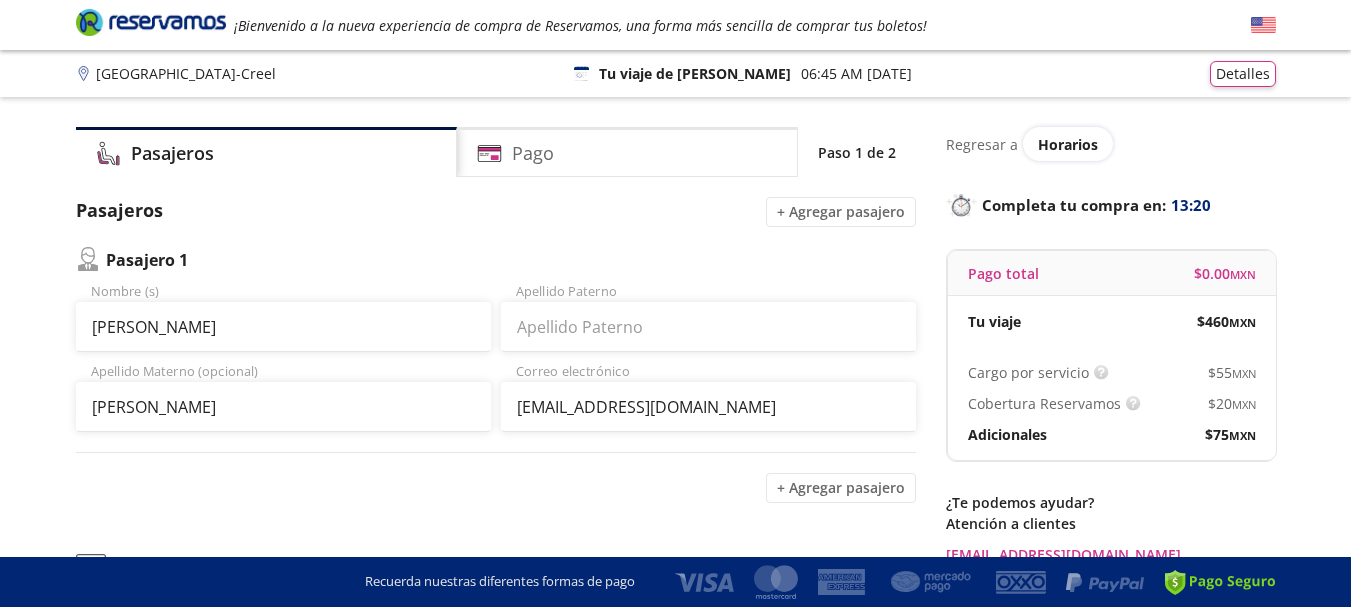 click on "Group 9 Created with Sketch. Datos para la compra Chihuahua  -  Creel ¡Bienvenido a la nueva experiencia de compra de Reservamos, una forma más sencilla de comprar tus boletos! Completa tu compra en : 13:20 Chihuahua  -  Creel 126 Tu viaje de ida 06:45 AM [DATE] Detalles Completa tu compra en : 13:20 Pasajeros Pago Paso 1 de 2 Pasajeros + Agregar pasajero Pasajero 1 [PERSON_NAME] Nombre (s) Apellido [PERSON_NAME] Apellido Materno (opcional) [EMAIL_ADDRESS][DOMAIN_NAME] Correo electrónico  + Agregar pasajero Recuerda que deberás presentar una   identificación oficial para abordar el autobús y verifica que tus datos de pasajeros estén correctos. Los pasajeros menores de edad deben viajar en compañía de 1 adulto Siguiente Regresar a Horarios Completa tu compra en : 13:20 Pago total $ 0.00  MXN Tu viaje  $ 460  MXN Cargo por servicio  Esto nos permite seguir trabajando para ofrecerte la mayor cobertura de rutas y brindarte una experiencia de compra segura y garantizada. $ 55  MXN $ 20  MXN $" at bounding box center [675, 438] 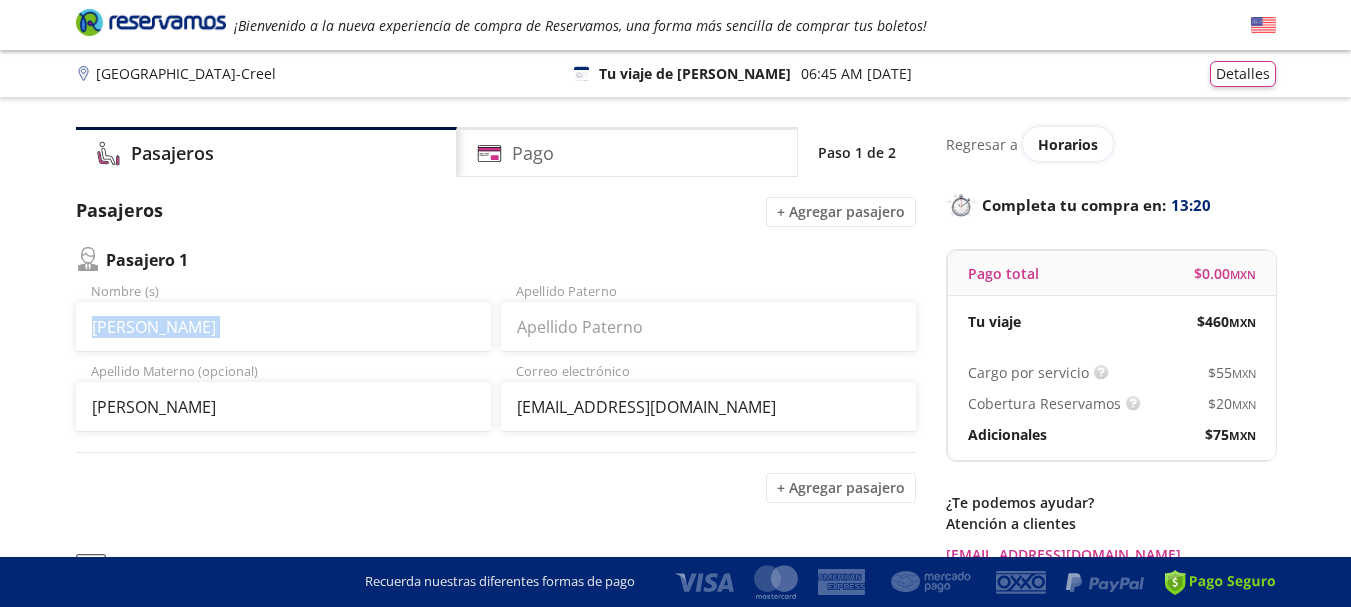 click on "Group 9 Created with Sketch. Datos para la compra Chihuahua  -  Creel ¡Bienvenido a la nueva experiencia de compra de Reservamos, una forma más sencilla de comprar tus boletos! Completa tu compra en : 13:20 Chihuahua  -  Creel 126 Tu viaje de ida 06:45 AM [DATE] Detalles Completa tu compra en : 13:20 Pasajeros Pago Paso 1 de 2 Pasajeros + Agregar pasajero Pasajero 1 [PERSON_NAME] Nombre (s) Apellido [PERSON_NAME] Apellido Materno (opcional) [EMAIL_ADDRESS][DOMAIN_NAME] Correo electrónico  + Agregar pasajero Recuerda que deberás presentar una   identificación oficial para abordar el autobús y verifica que tus datos de pasajeros estén correctos. Los pasajeros menores de edad deben viajar en compañía de 1 adulto Siguiente Regresar a Horarios Completa tu compra en : 13:20 Pago total $ 0.00  MXN Tu viaje  $ 460  MXN Cargo por servicio  Esto nos permite seguir trabajando para ofrecerte la mayor cobertura de rutas y brindarte una experiencia de compra segura y garantizada. $ 55  MXN $ 20  MXN $" at bounding box center [675, 438] 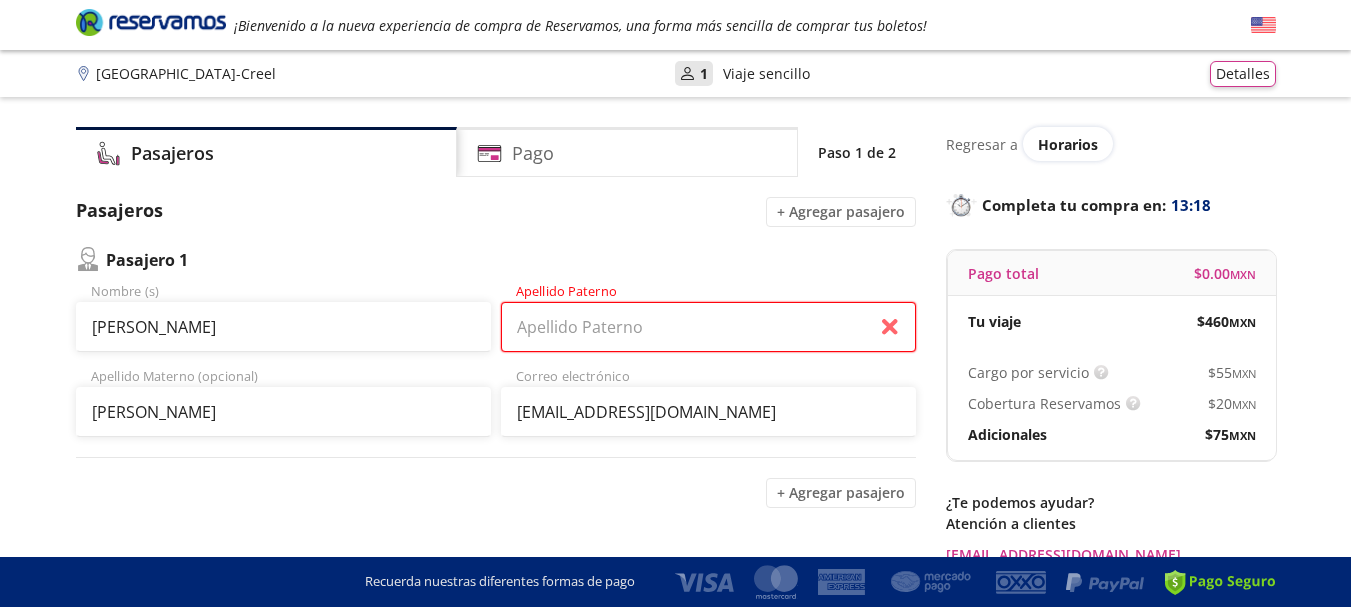 click on "Apellido Paterno" at bounding box center [708, 327] 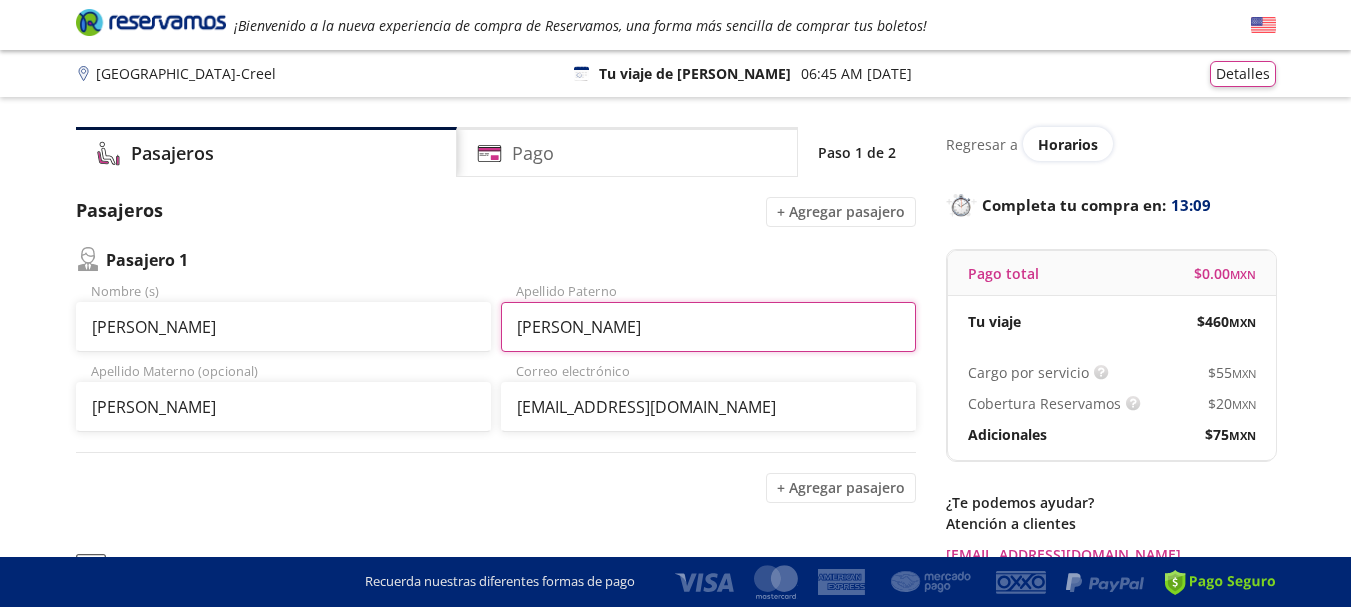 type on "[PERSON_NAME]" 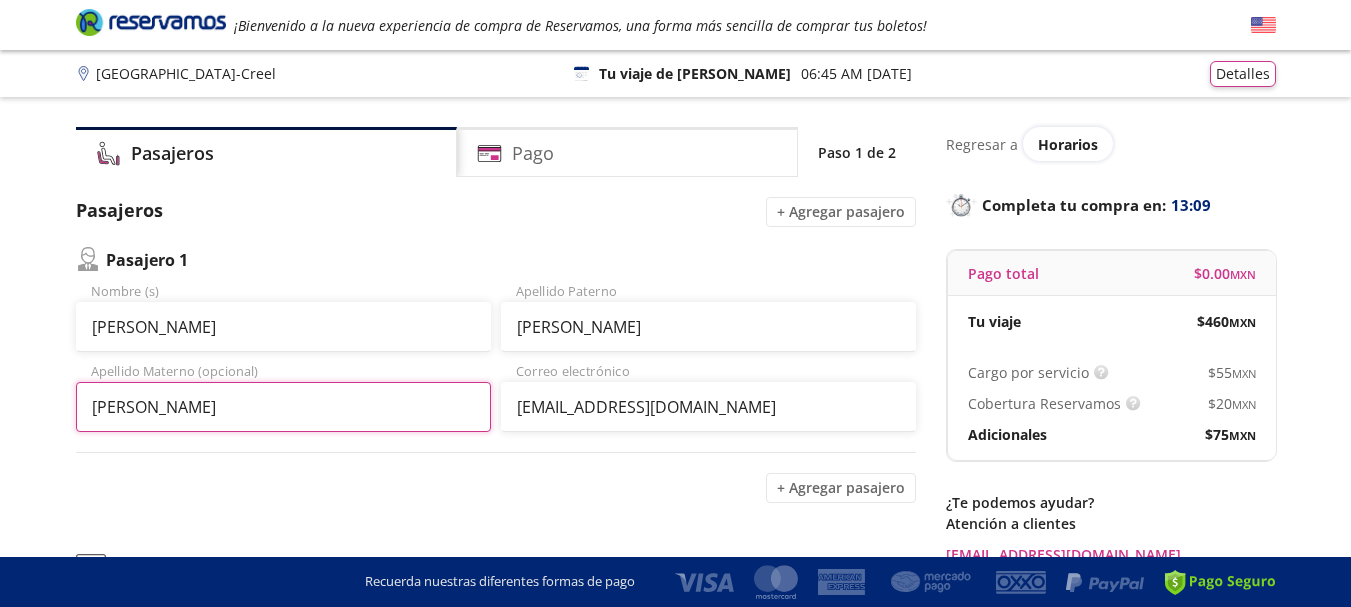 click on "[PERSON_NAME]" at bounding box center (283, 407) 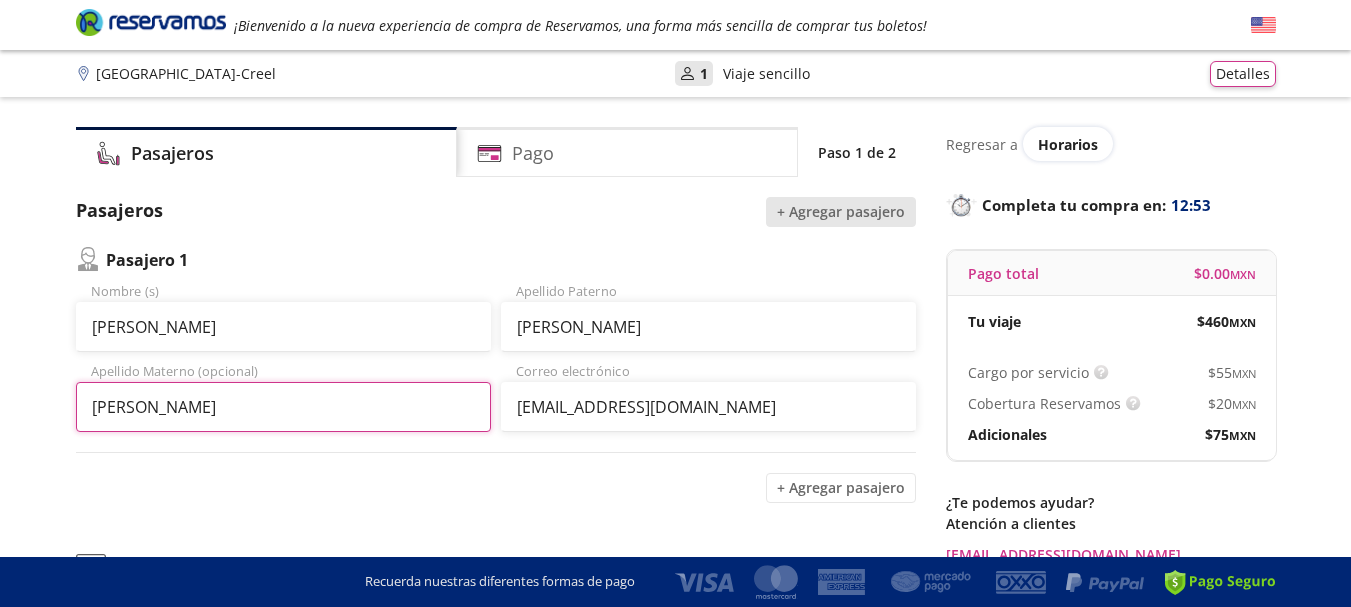 type on "[PERSON_NAME]" 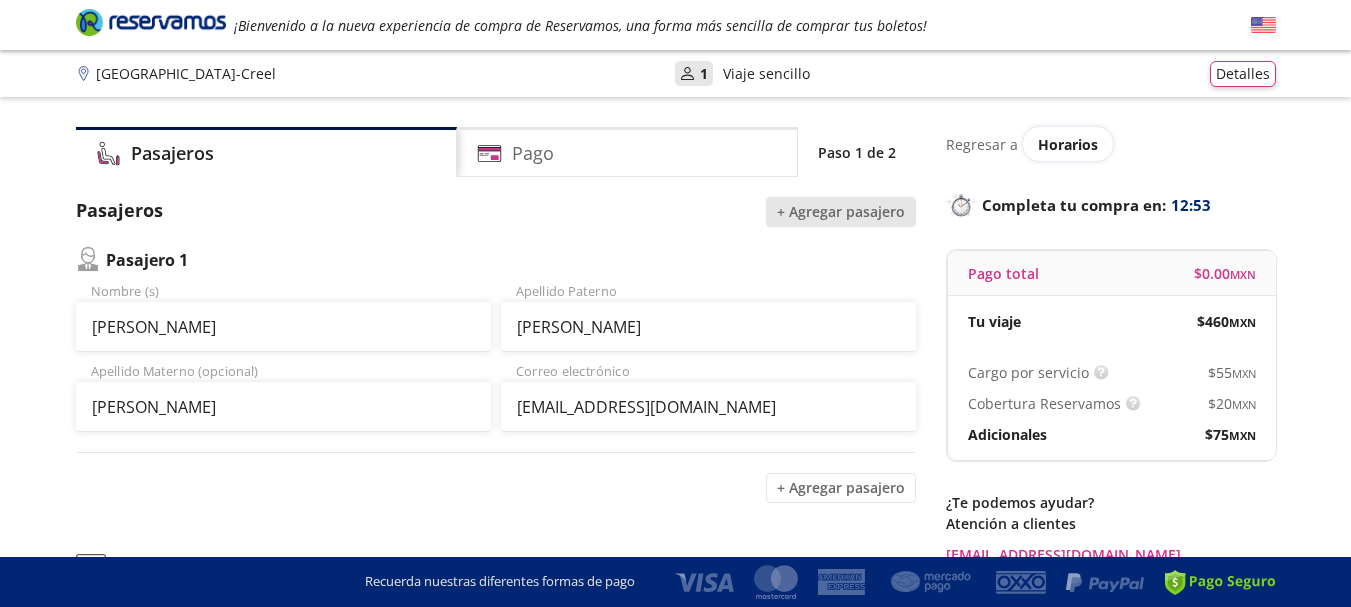 click on "+ Agregar pasajero" at bounding box center [841, 212] 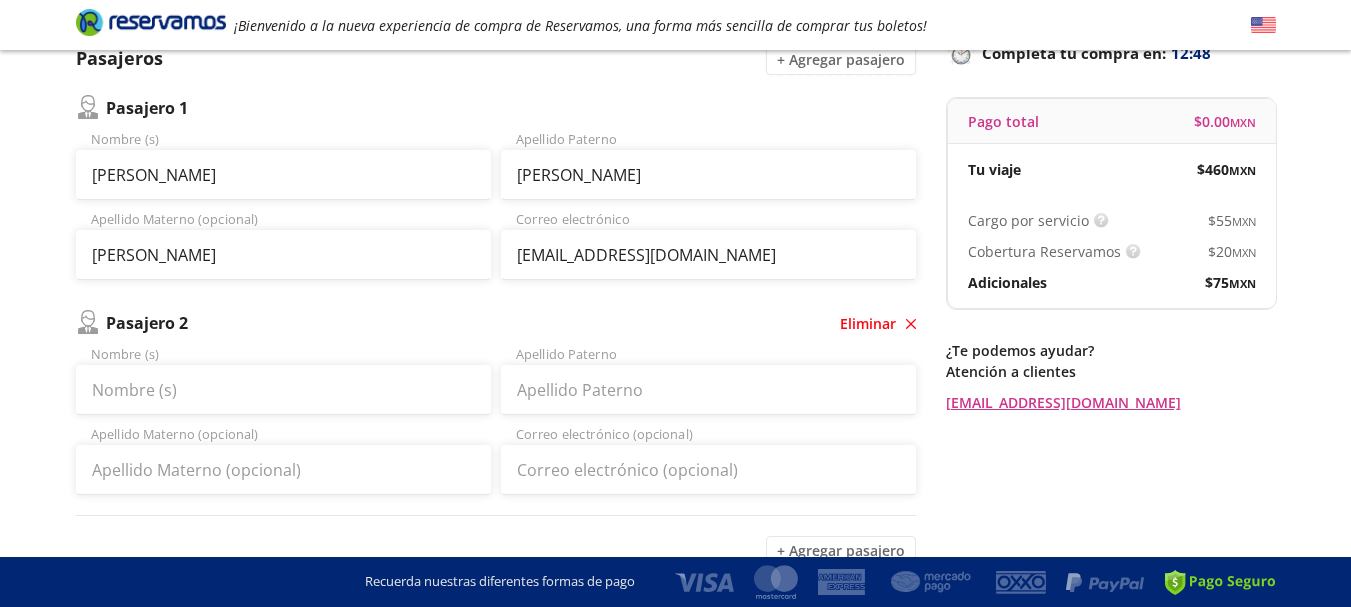 scroll, scrollTop: 318, scrollLeft: 0, axis: vertical 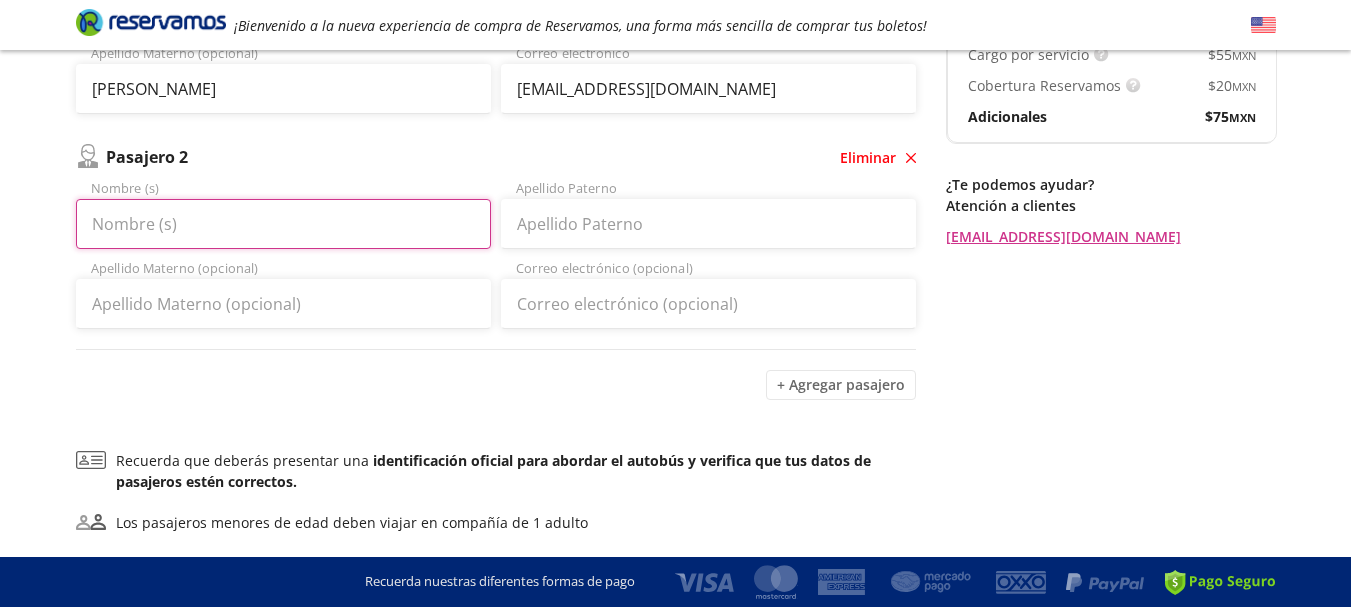 click on "Nombre (s)" at bounding box center [283, 224] 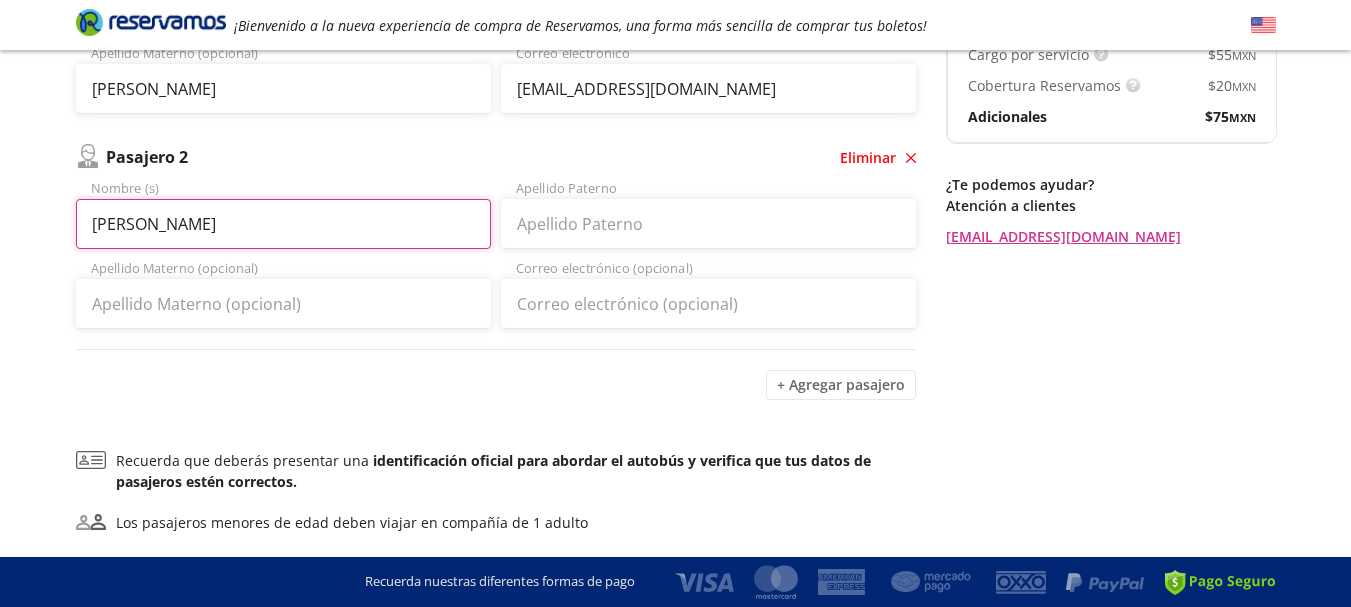 type on "[PERSON_NAME]" 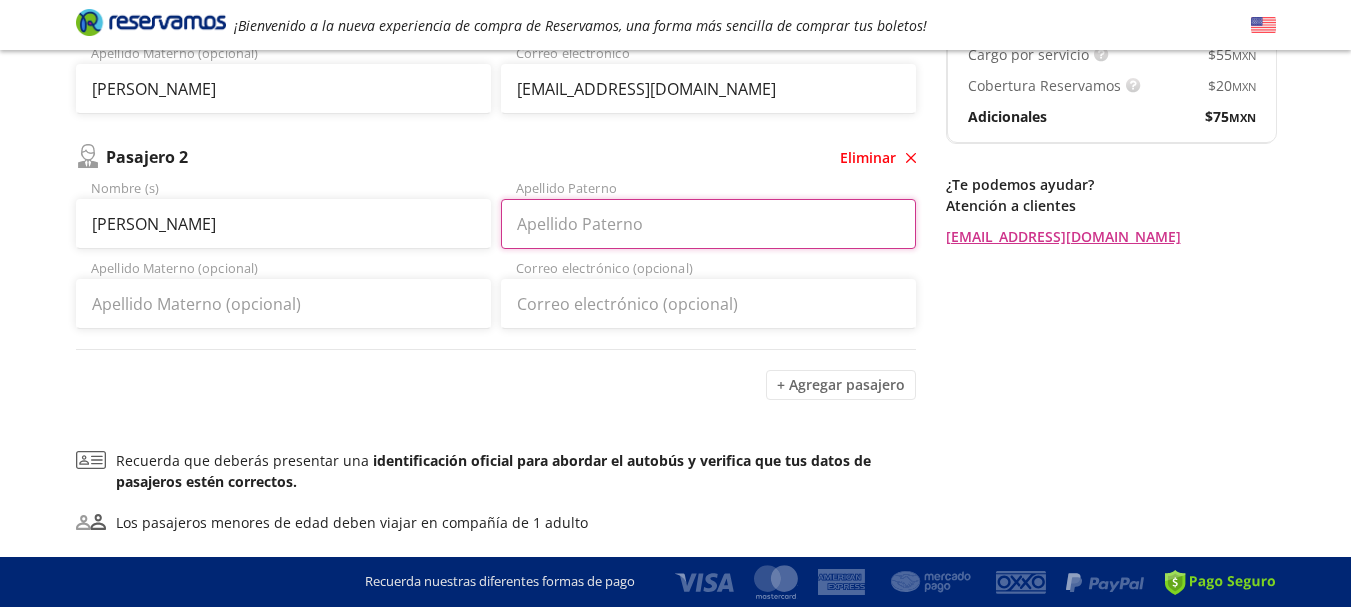 click on "Apellido Paterno" at bounding box center (708, 224) 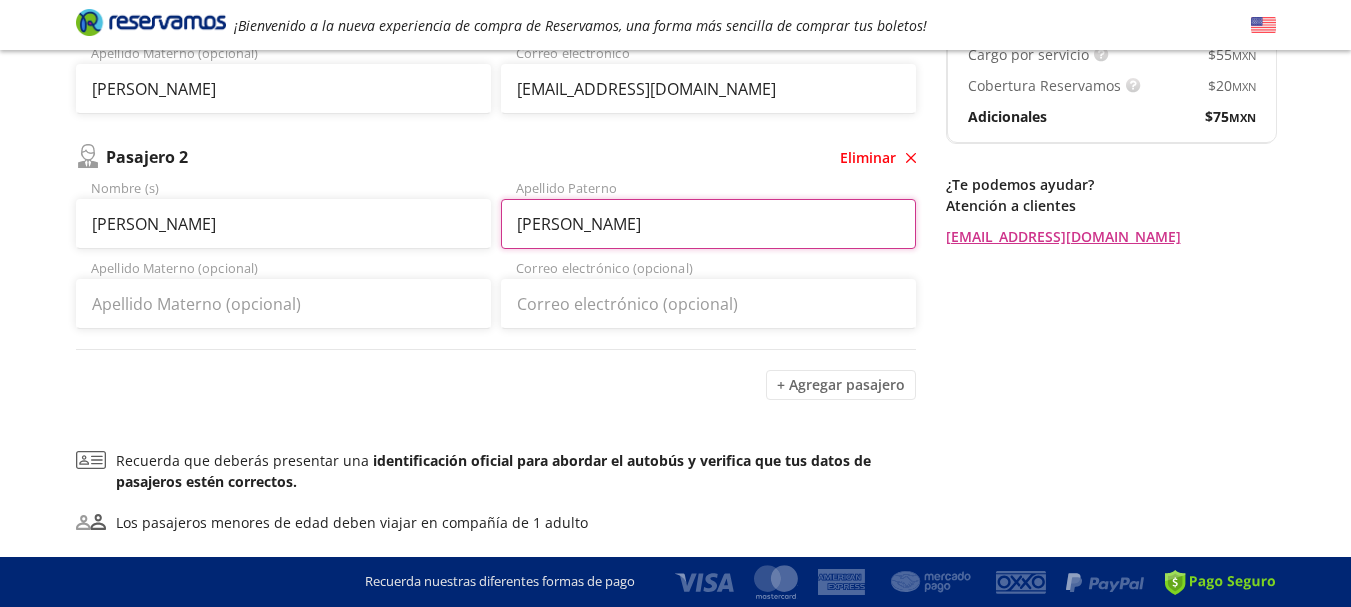 type on "[PERSON_NAME]" 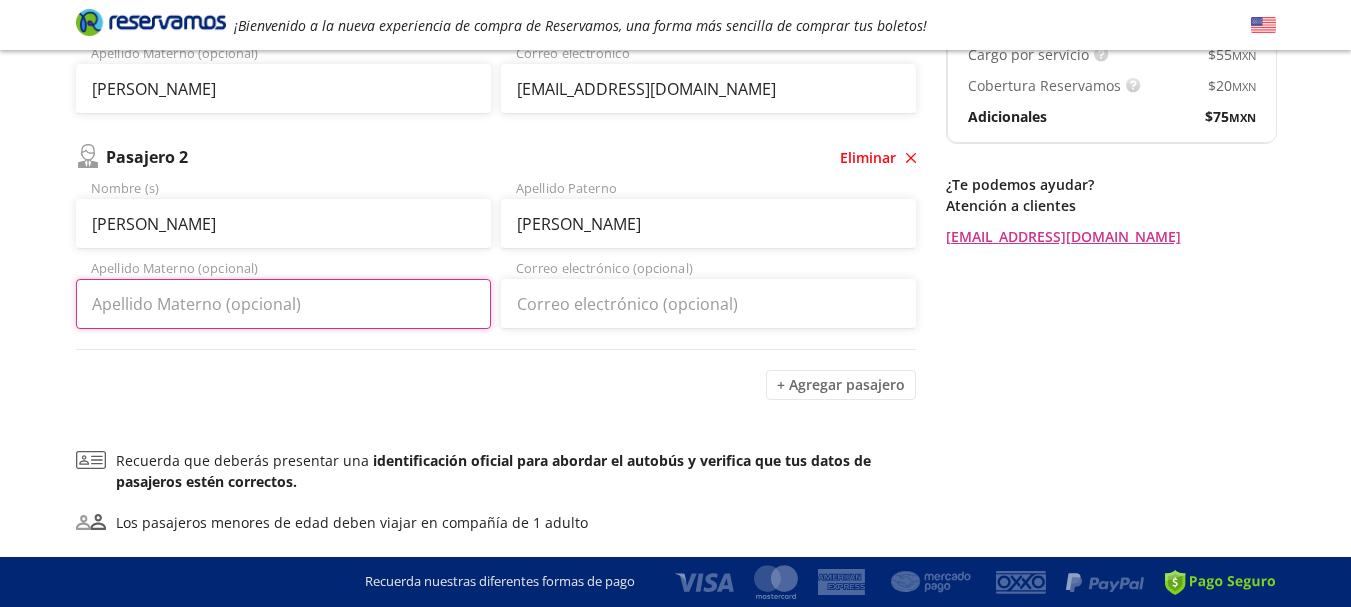 click on "Apellido Materno (opcional)" at bounding box center (283, 304) 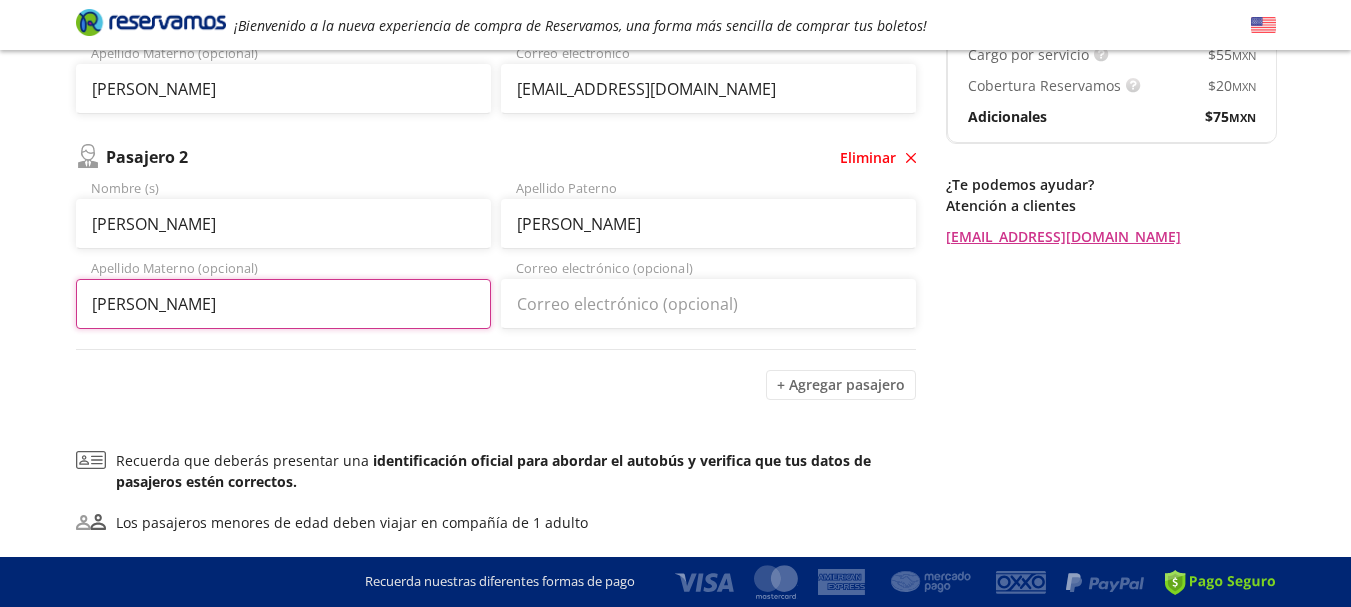 type on "[PERSON_NAME]" 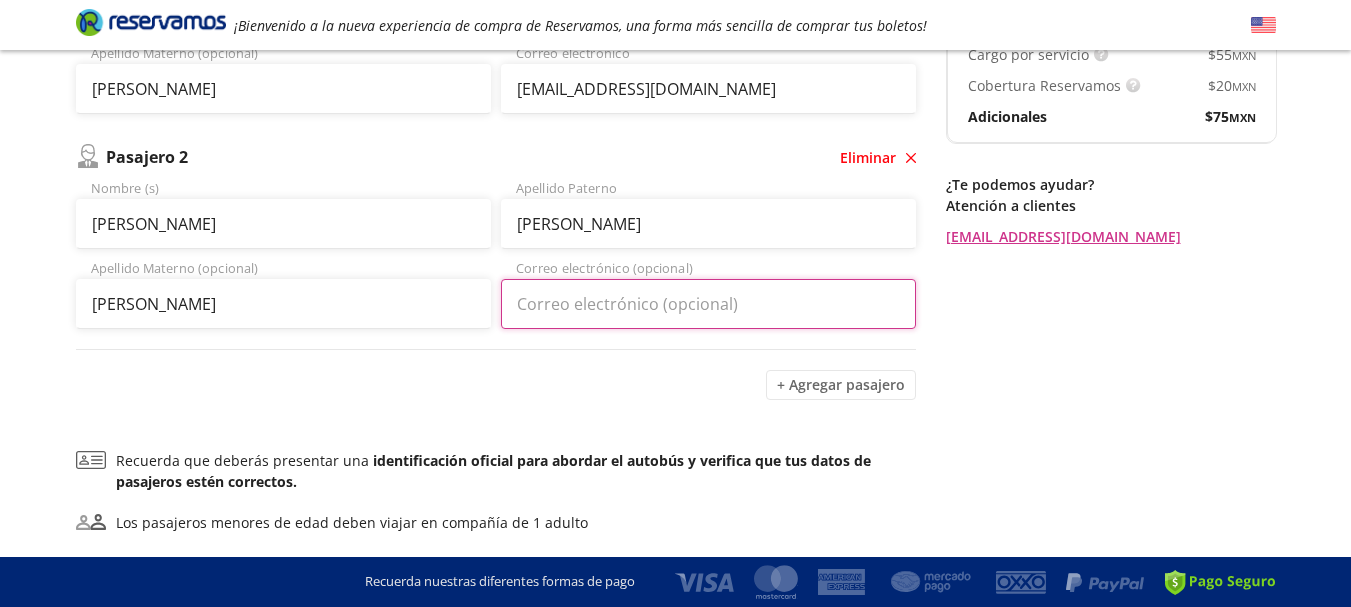 click on "Correo electrónico (opcional)" at bounding box center [708, 304] 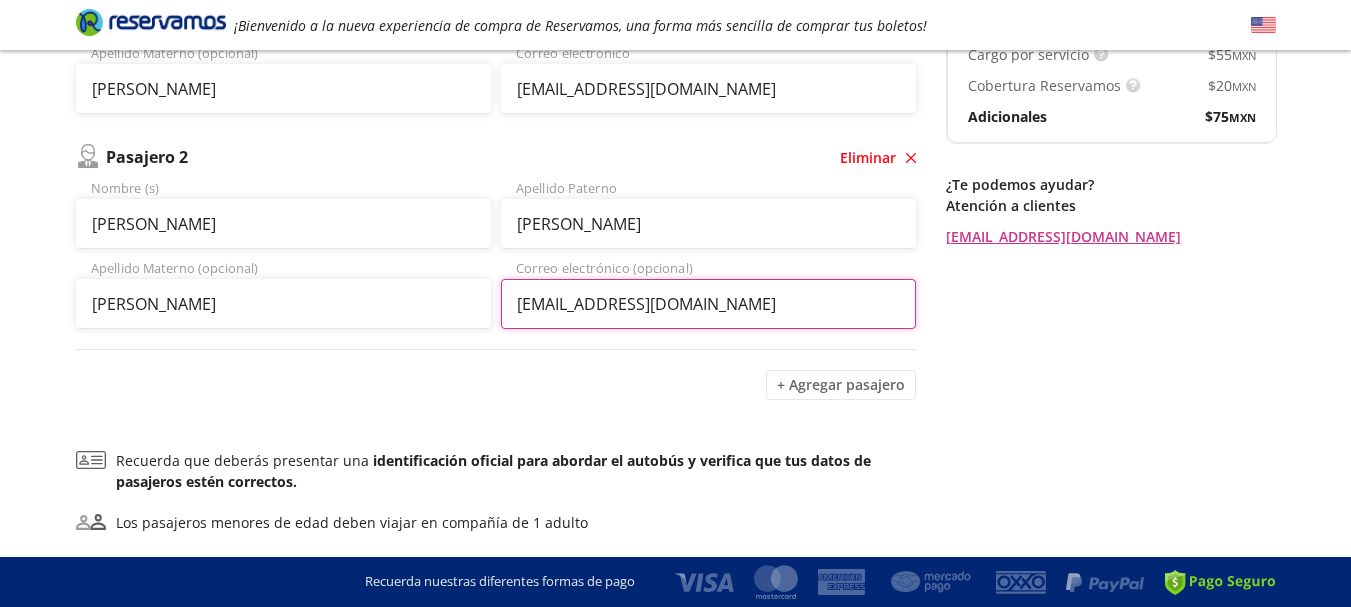 scroll, scrollTop: 485, scrollLeft: 0, axis: vertical 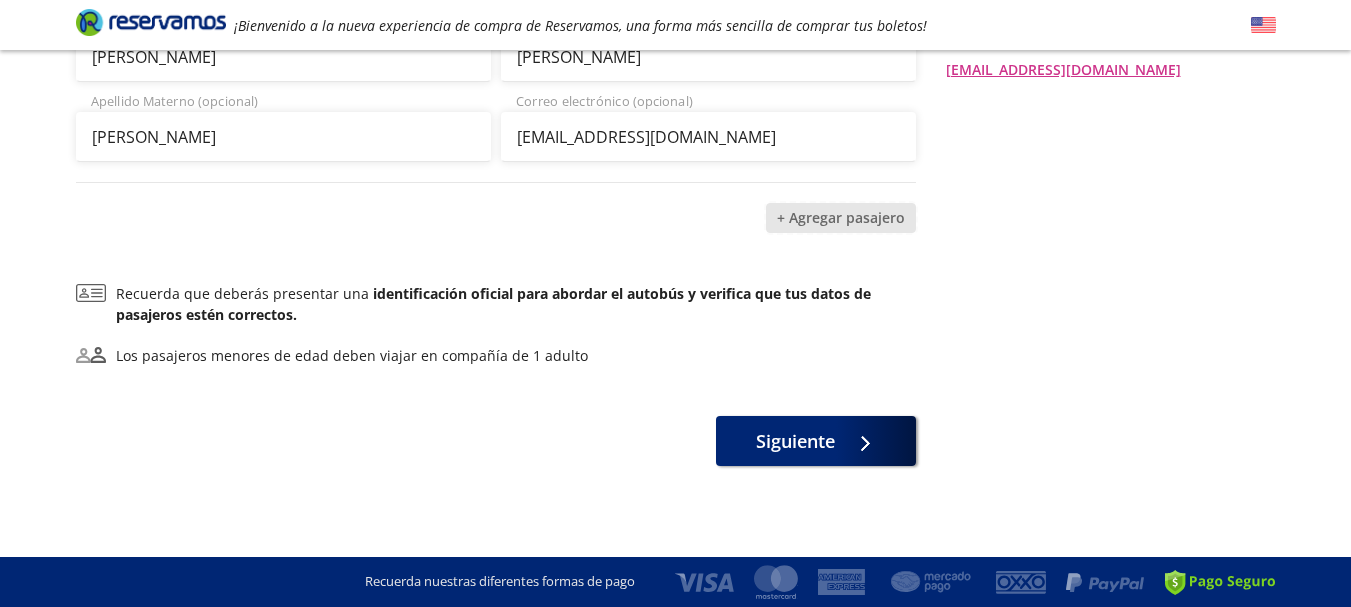 click on "+ Agregar pasajero" at bounding box center (841, 218) 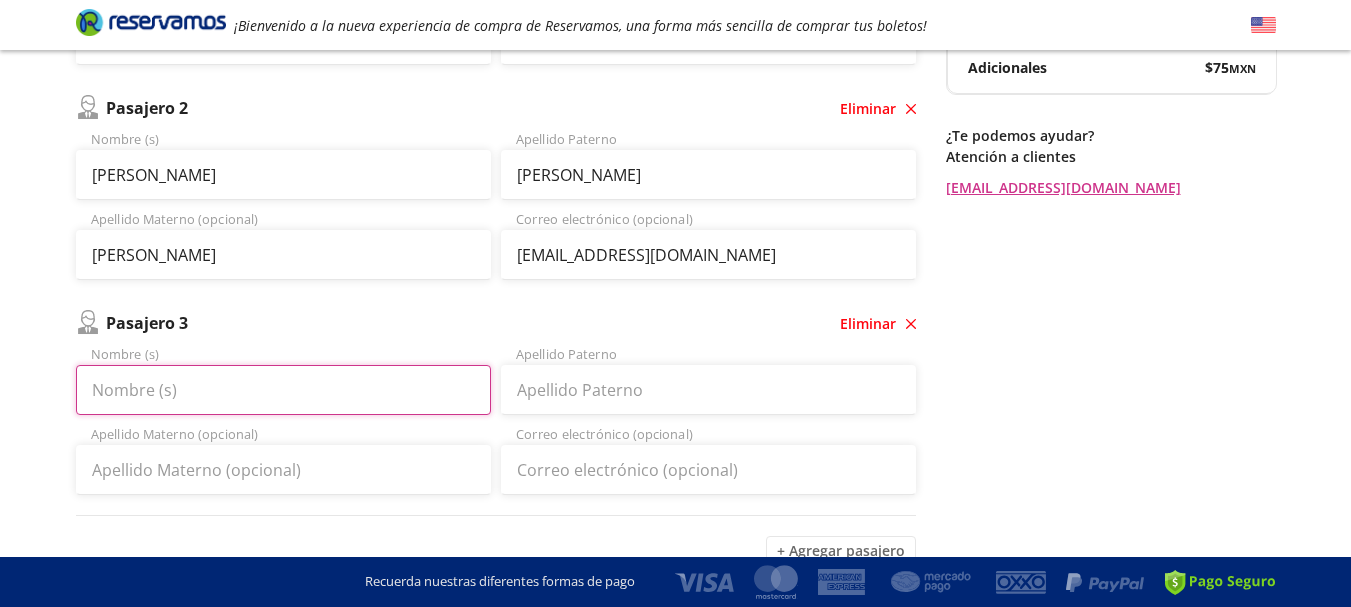 click on "Nombre (s)" at bounding box center (283, 390) 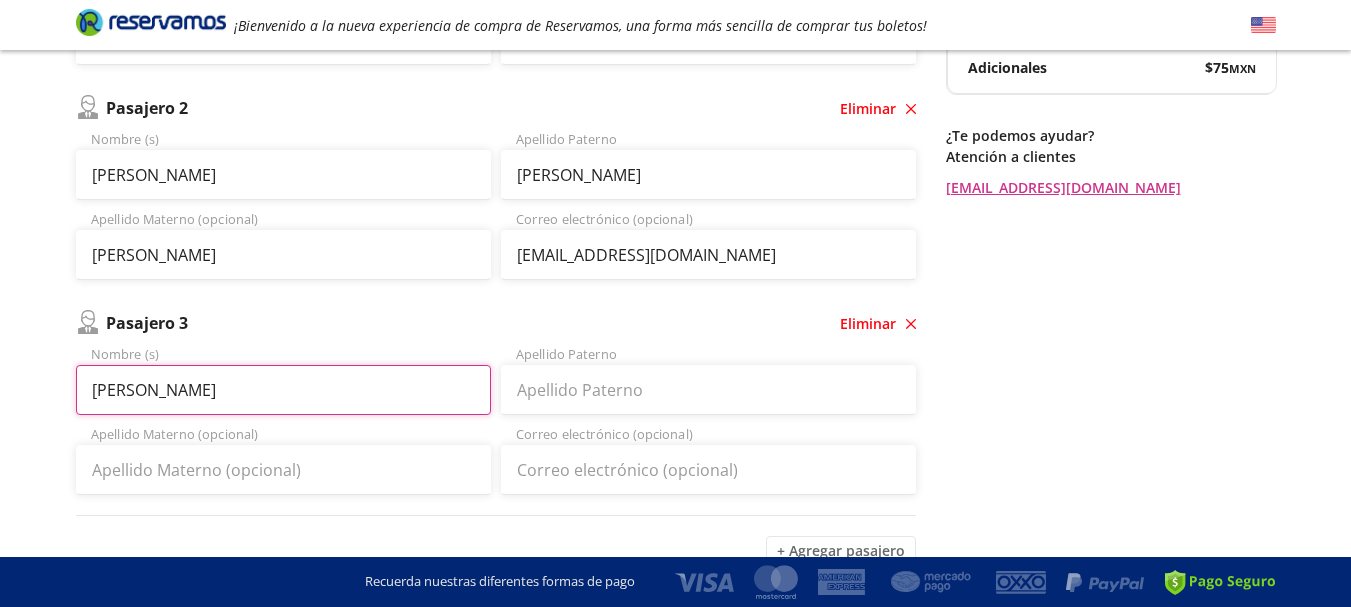 type on "[PERSON_NAME]" 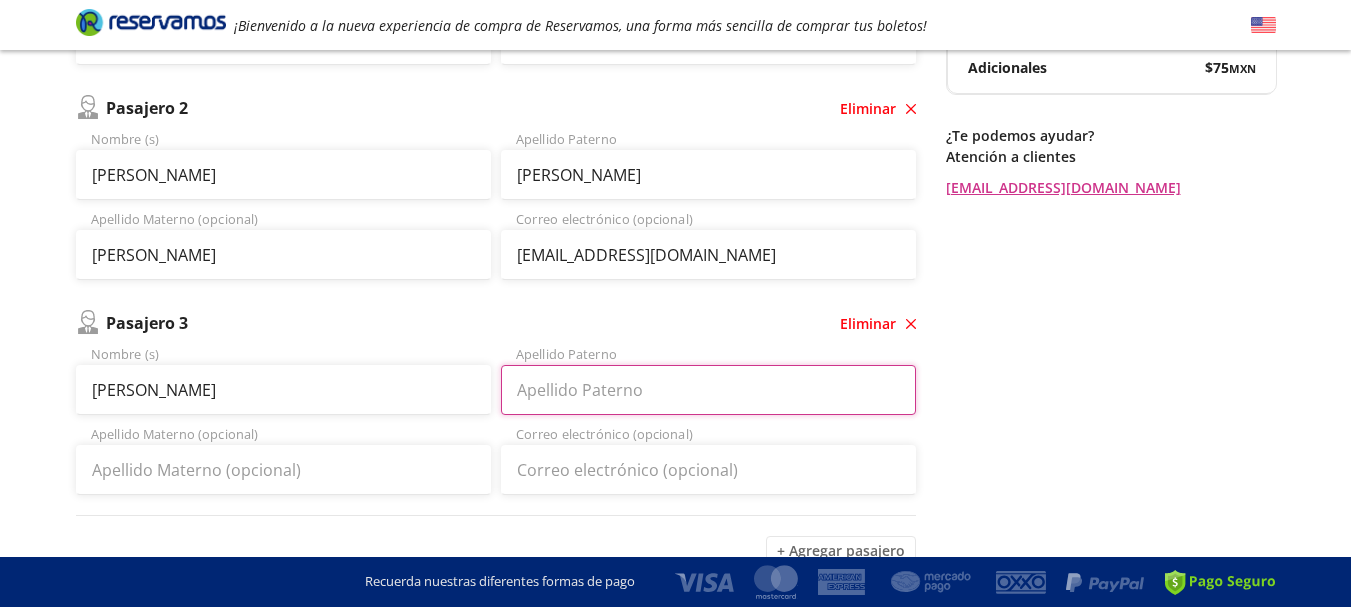 click on "Apellido Paterno" at bounding box center [708, 390] 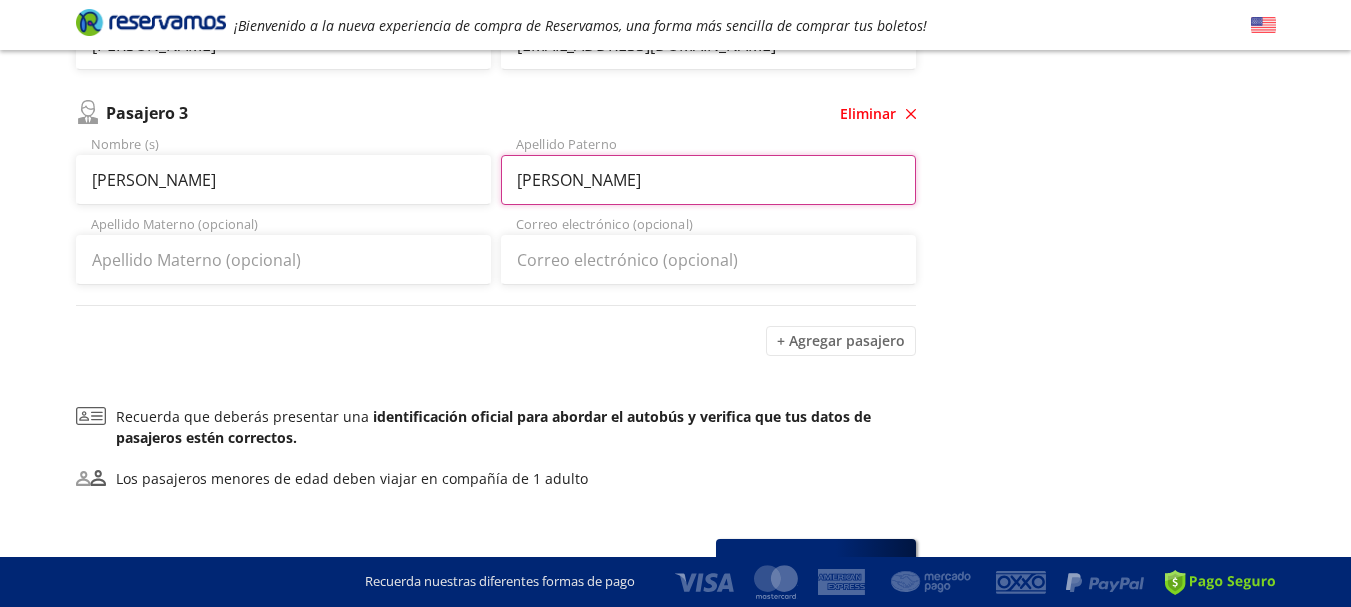 scroll, scrollTop: 533, scrollLeft: 0, axis: vertical 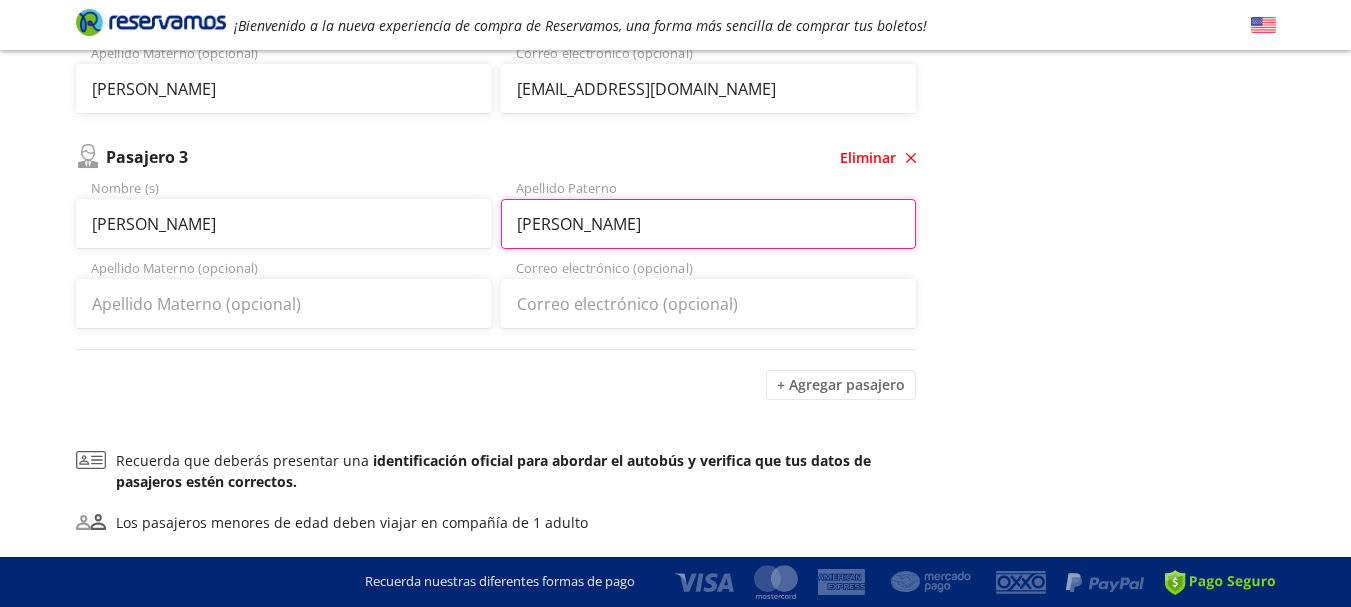 type on "[PERSON_NAME]" 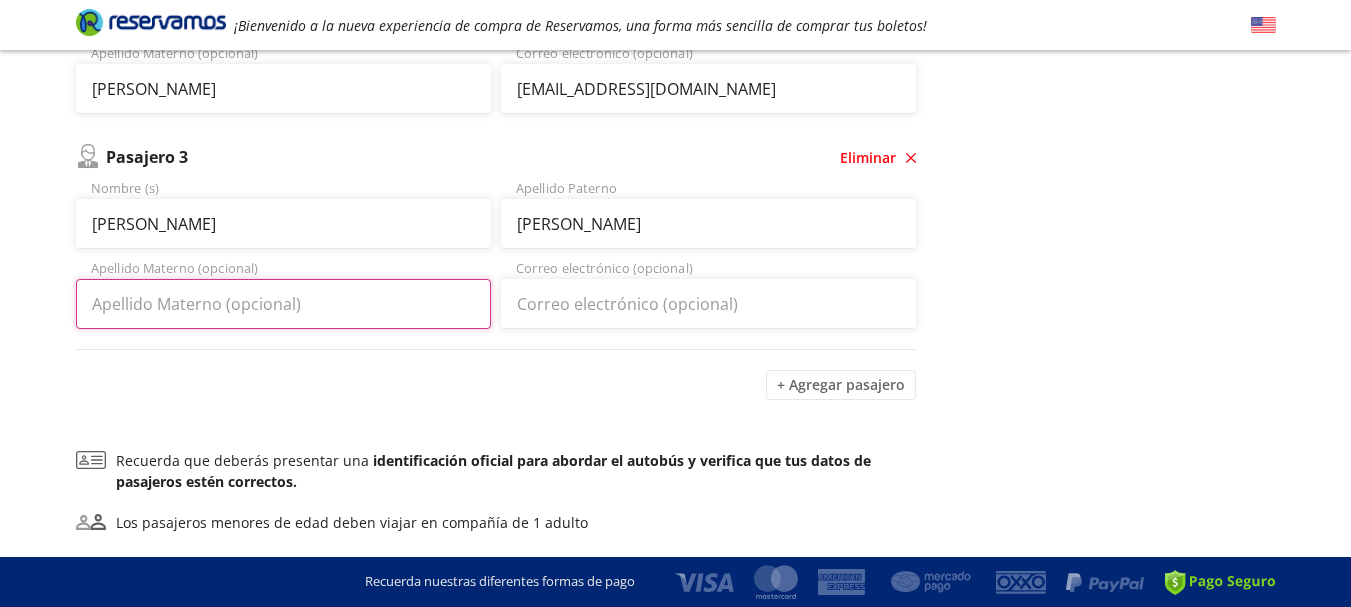 drag, startPoint x: 328, startPoint y: 319, endPoint x: 224, endPoint y: 584, distance: 284.677 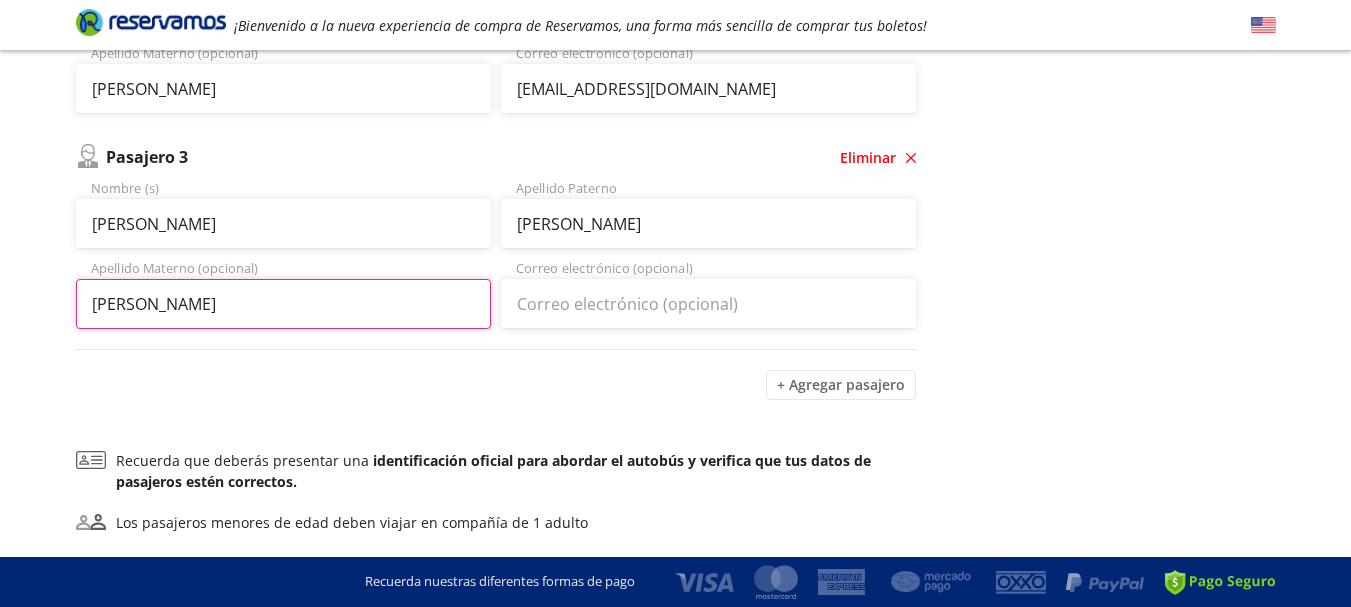 type on "[PERSON_NAME]" 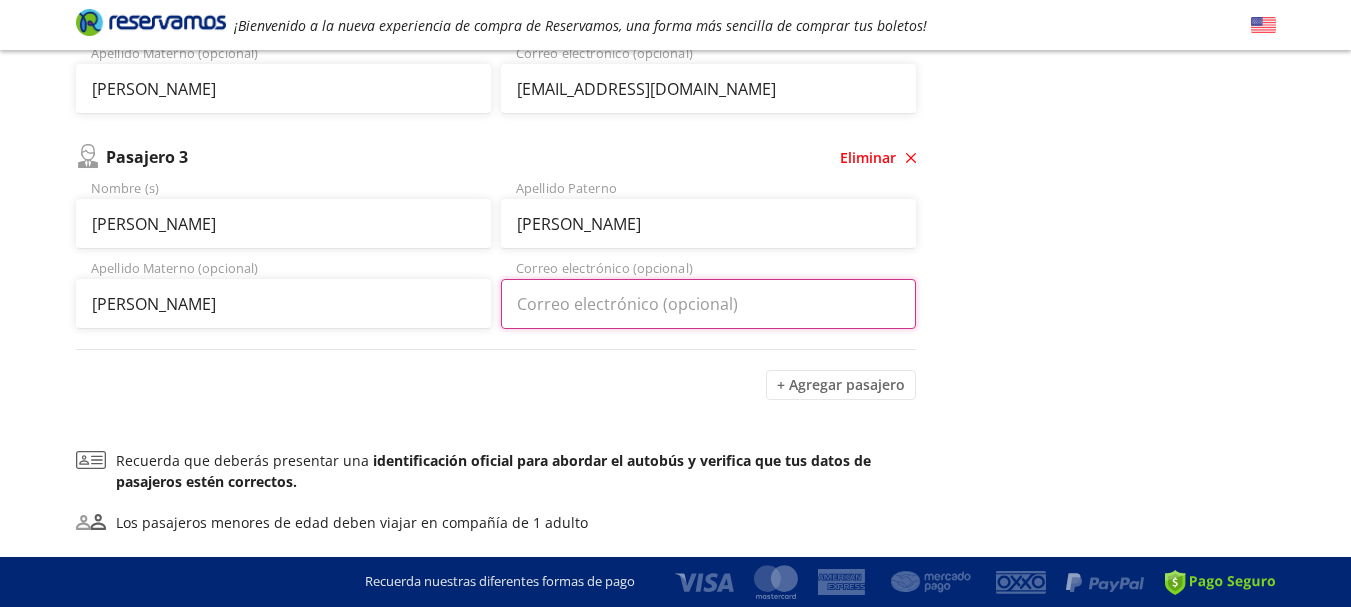 click on "Correo electrónico (opcional)" at bounding box center [708, 304] 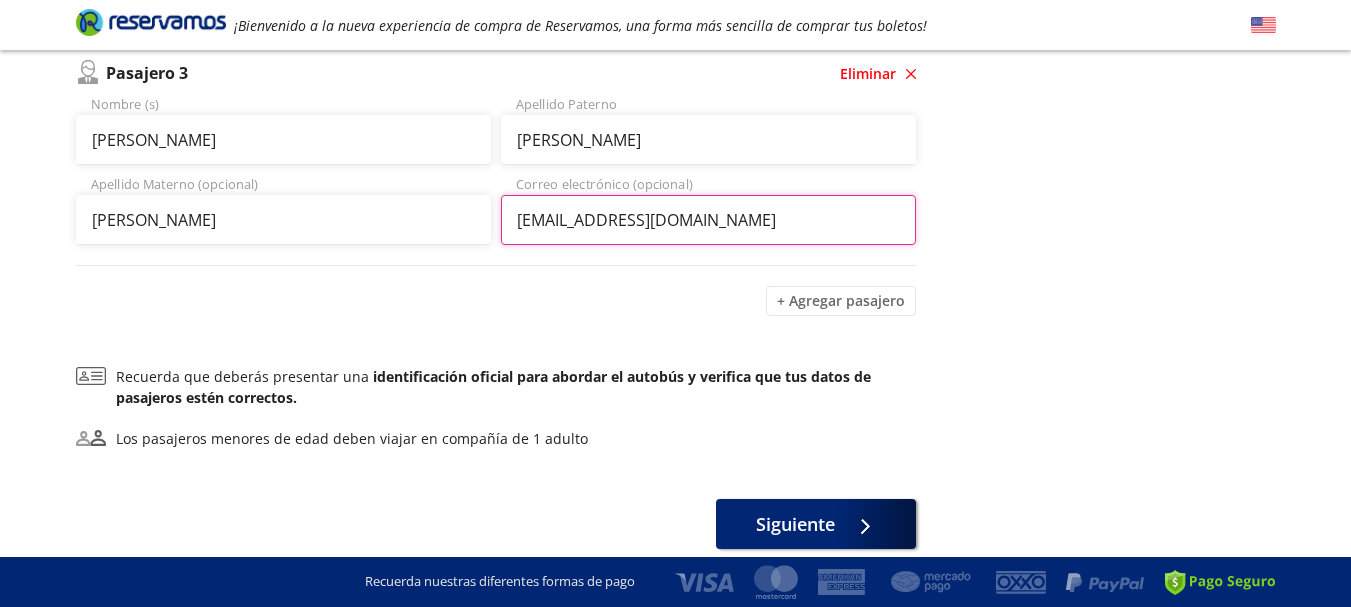 scroll, scrollTop: 700, scrollLeft: 0, axis: vertical 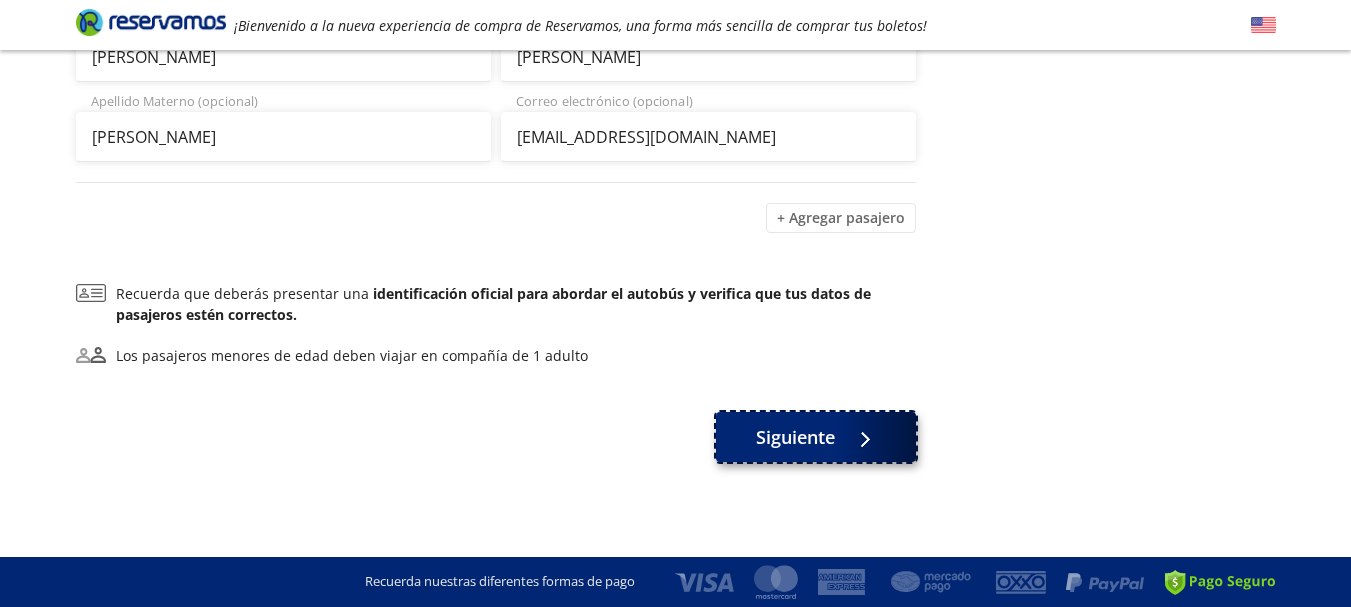 click on "Siguiente" at bounding box center (795, 437) 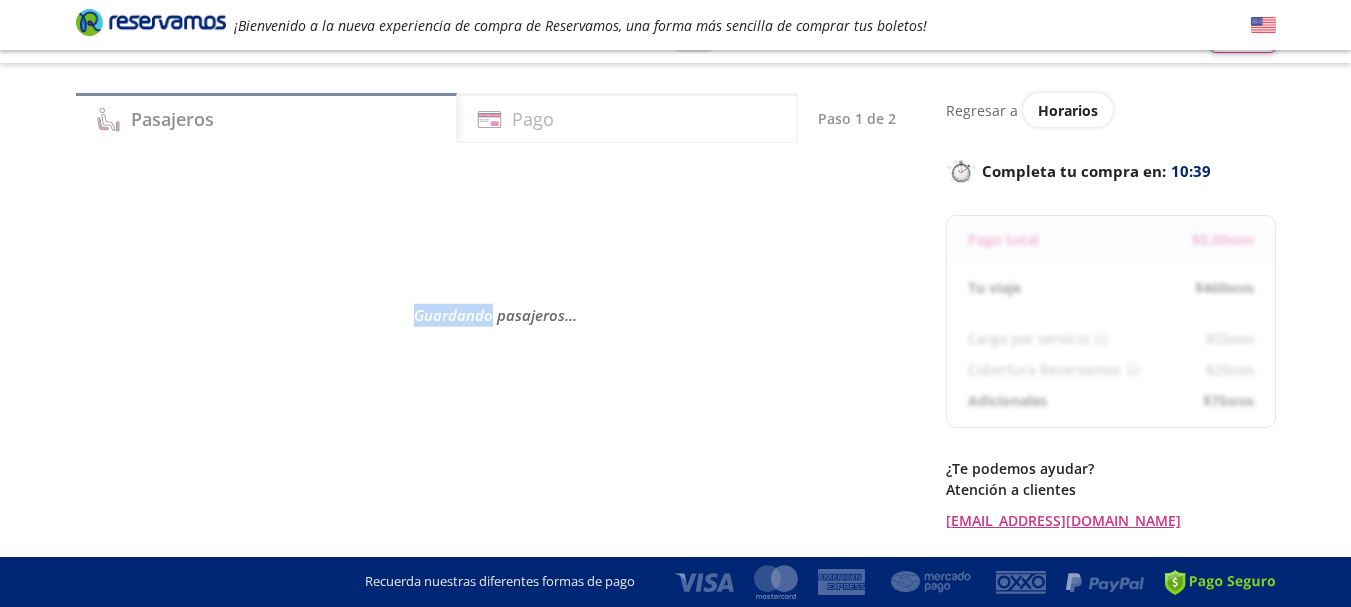 scroll, scrollTop: 0, scrollLeft: 0, axis: both 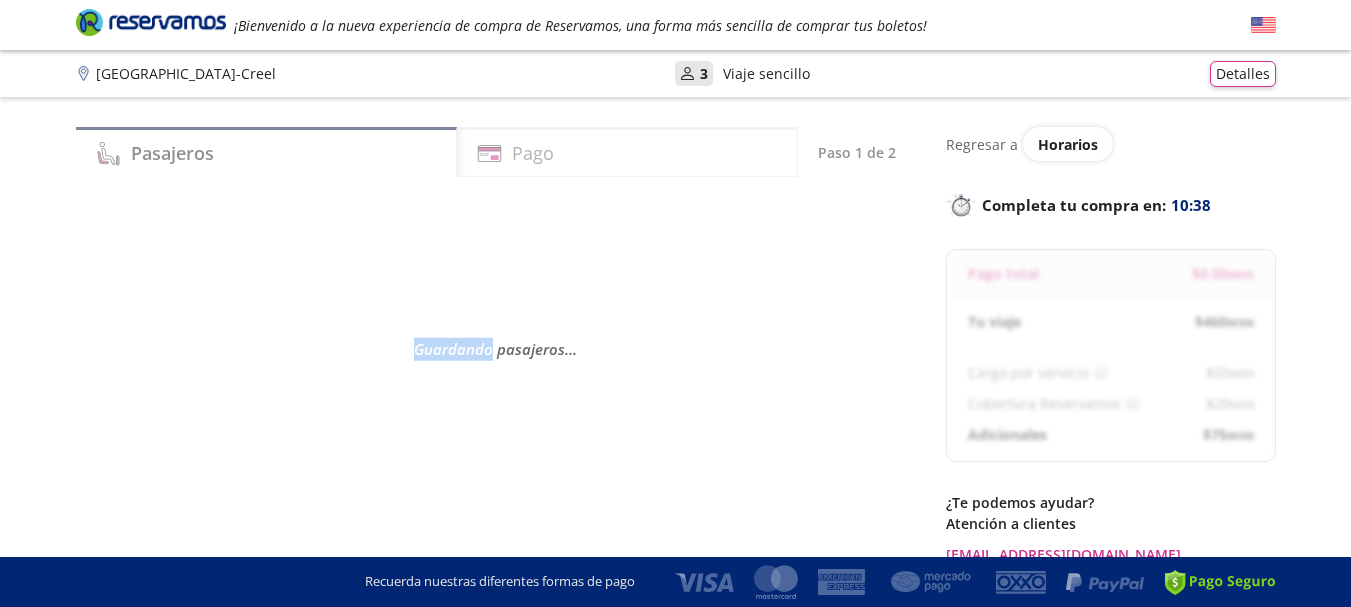 select on "MX" 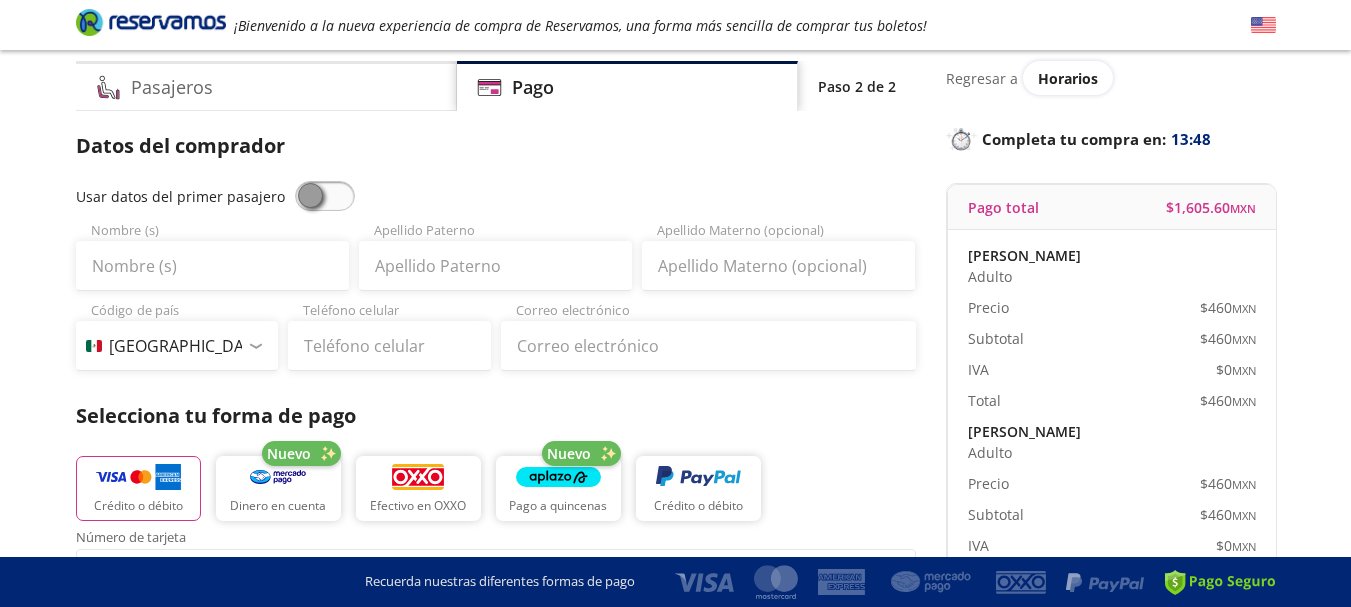 scroll, scrollTop: 0, scrollLeft: 0, axis: both 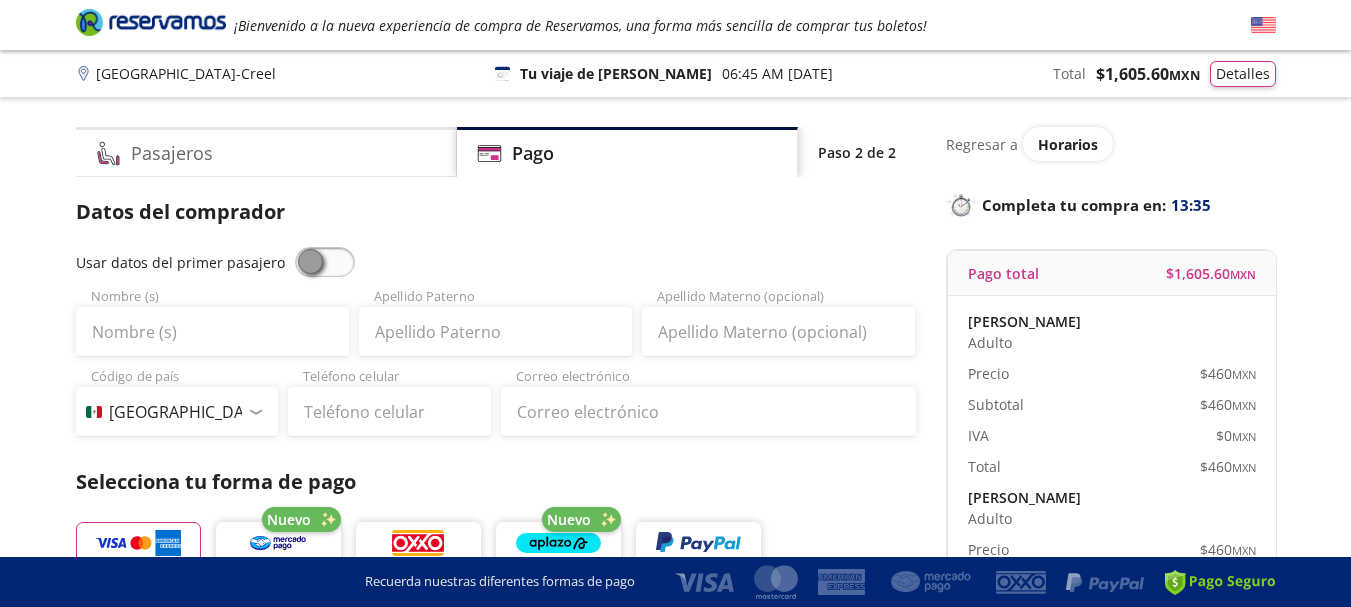 click at bounding box center (325, 262) 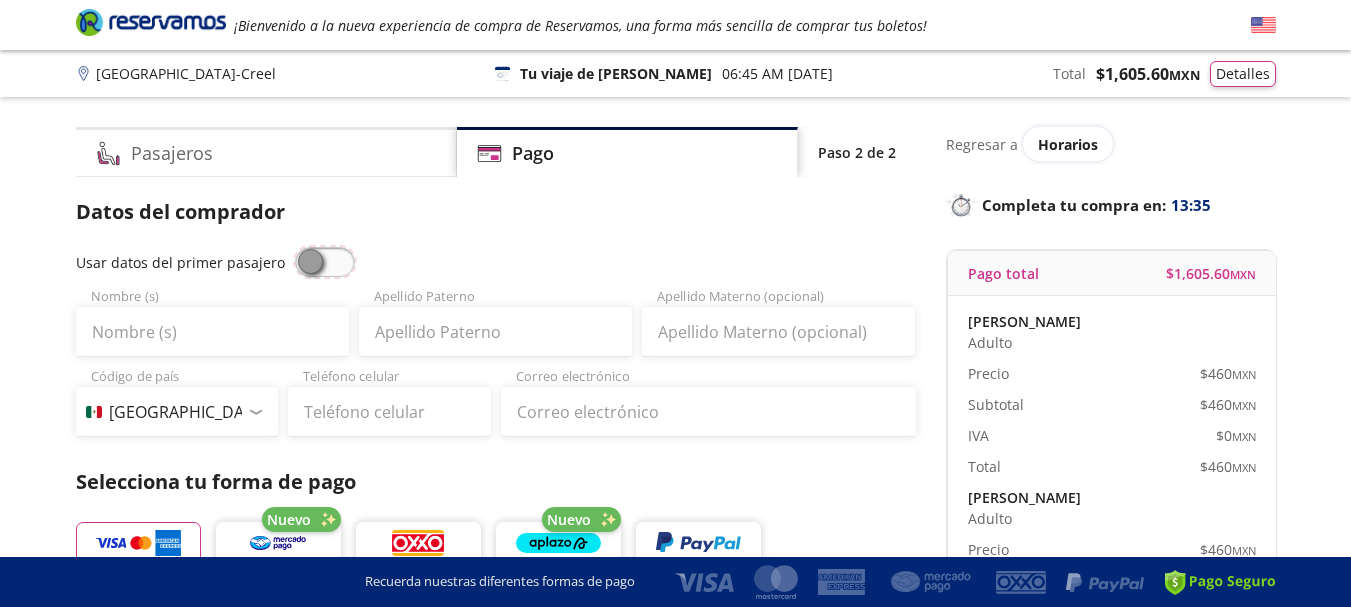 click at bounding box center (295, 247) 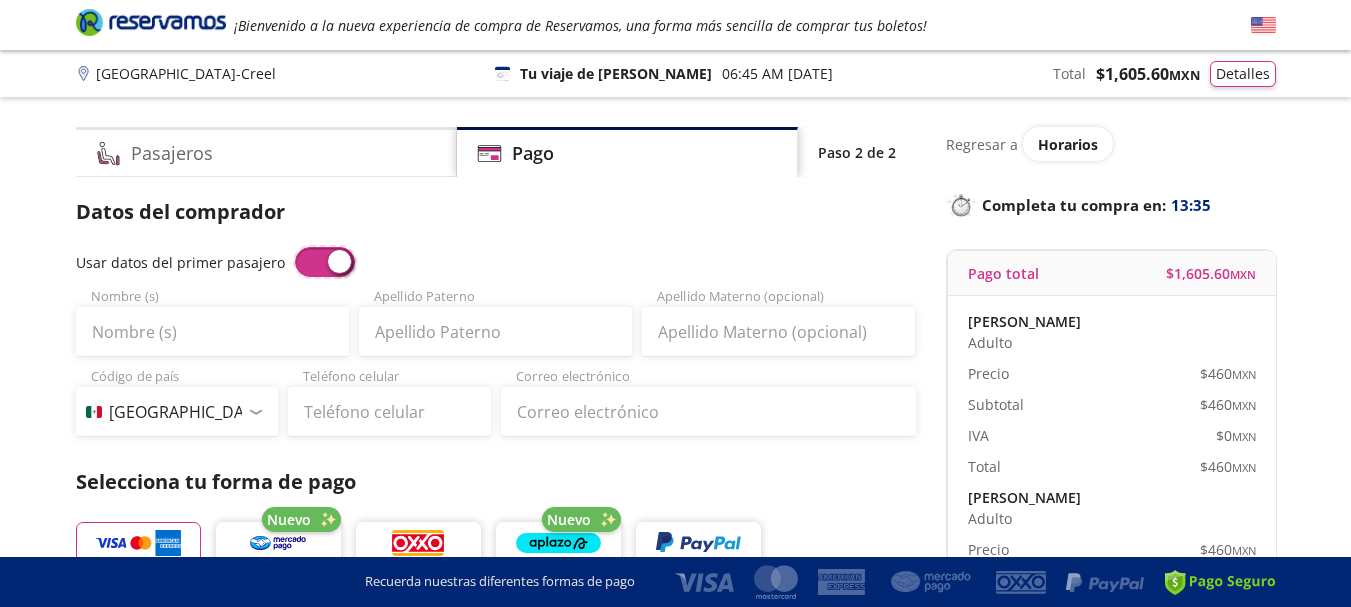 type on "[PERSON_NAME]" 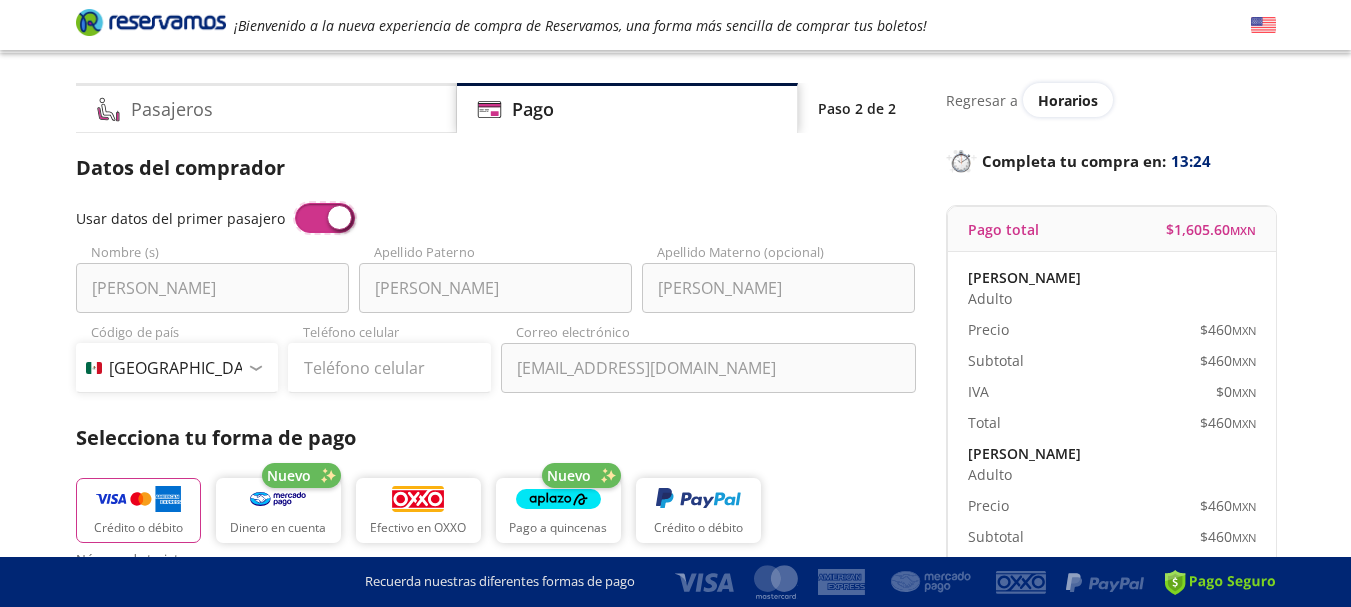 scroll, scrollTop: 0, scrollLeft: 0, axis: both 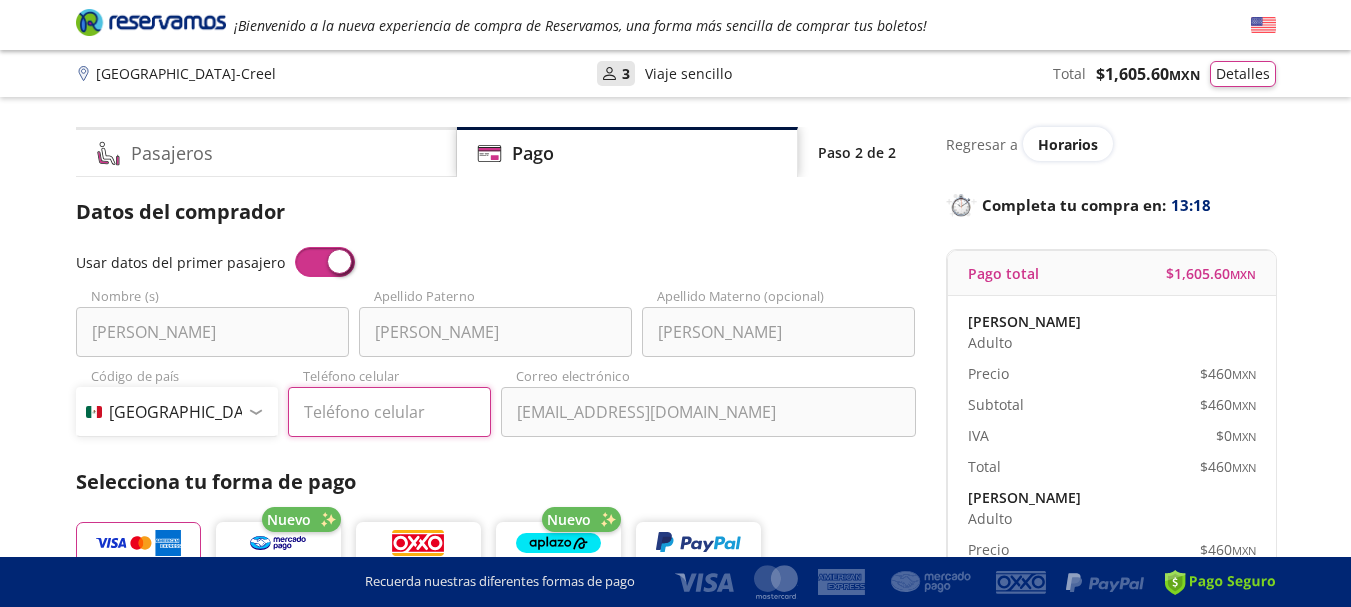 click on "Teléfono celular" at bounding box center [389, 412] 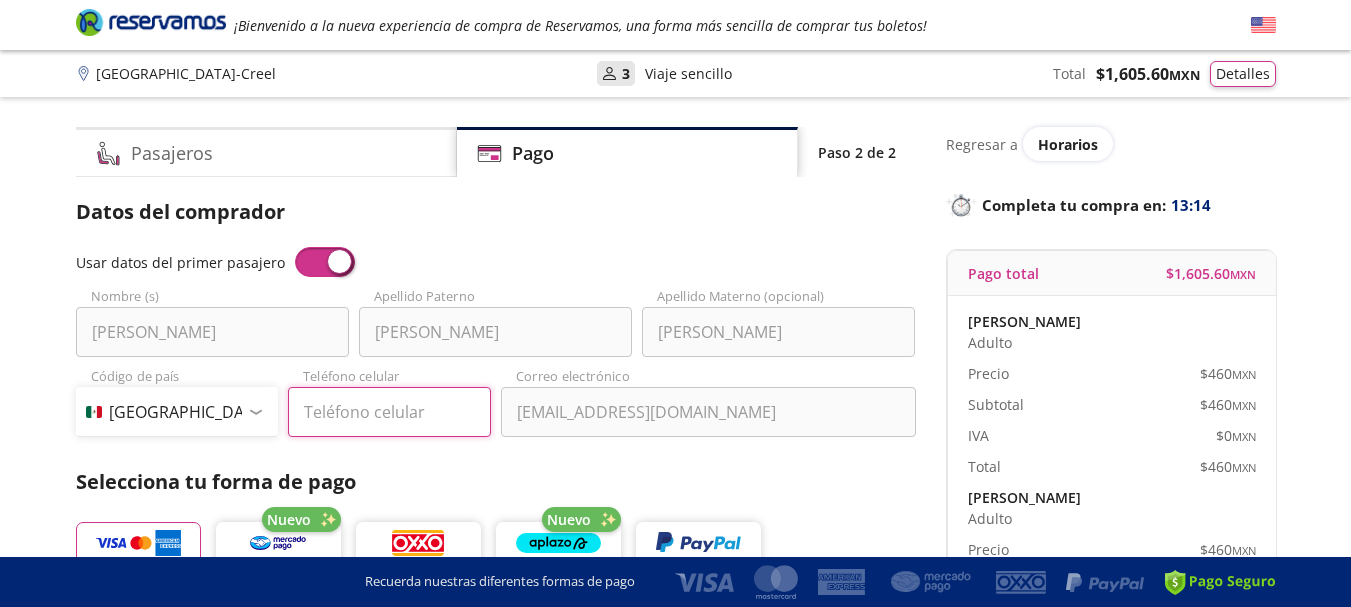 type on "593 124 3550" 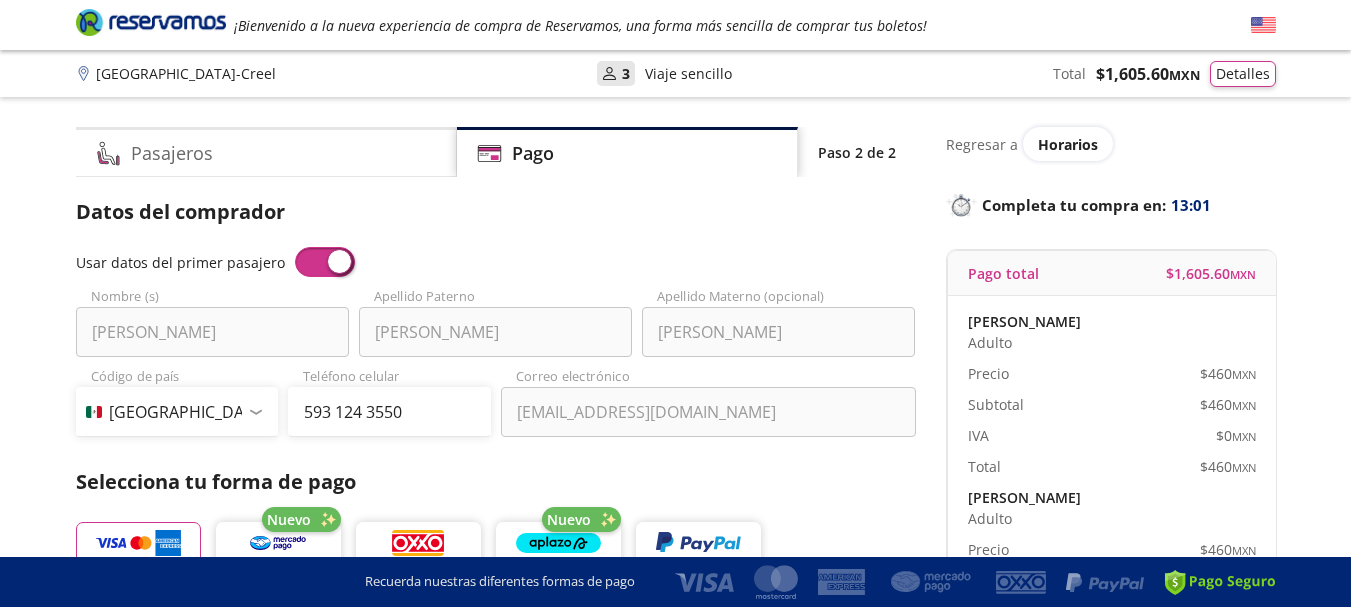 drag, startPoint x: 604, startPoint y: 408, endPoint x: 26, endPoint y: 420, distance: 578.1246 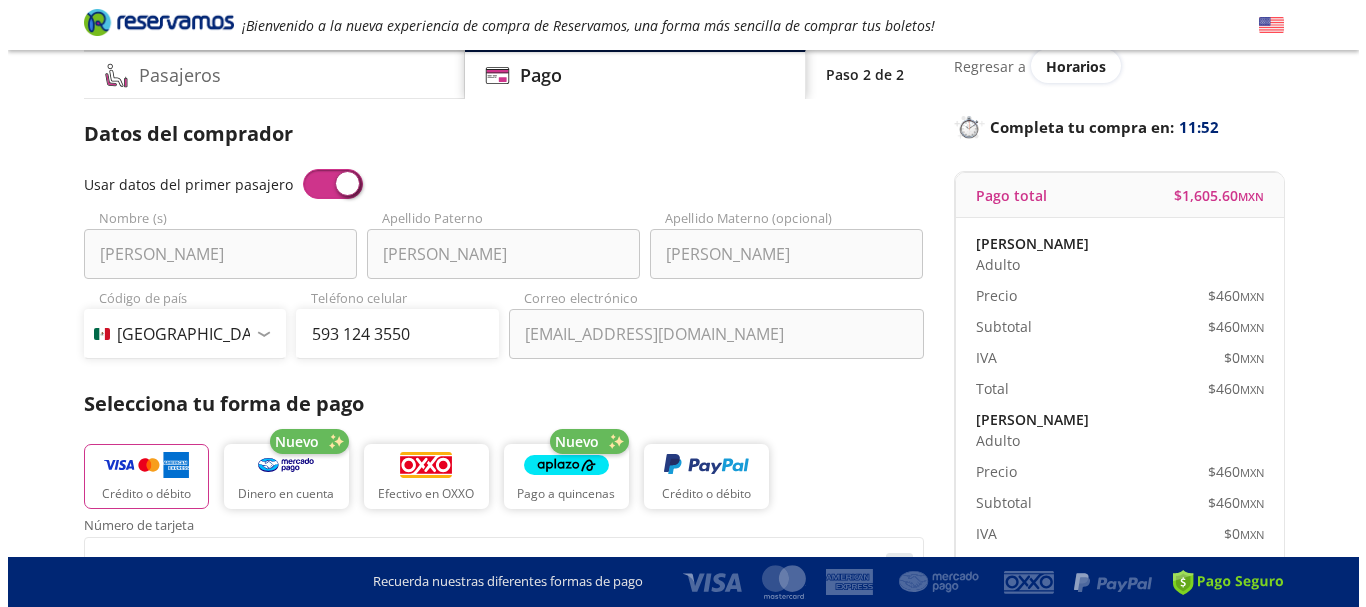 scroll, scrollTop: 0, scrollLeft: 0, axis: both 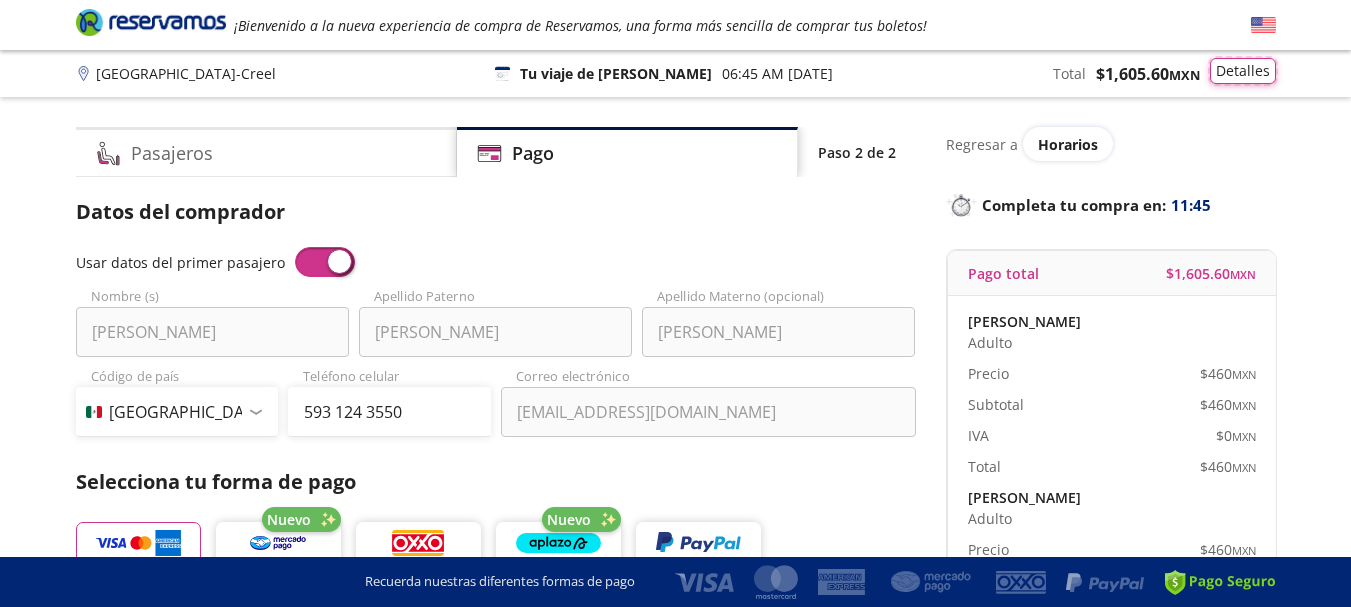 click on "Detalles" at bounding box center (1243, 71) 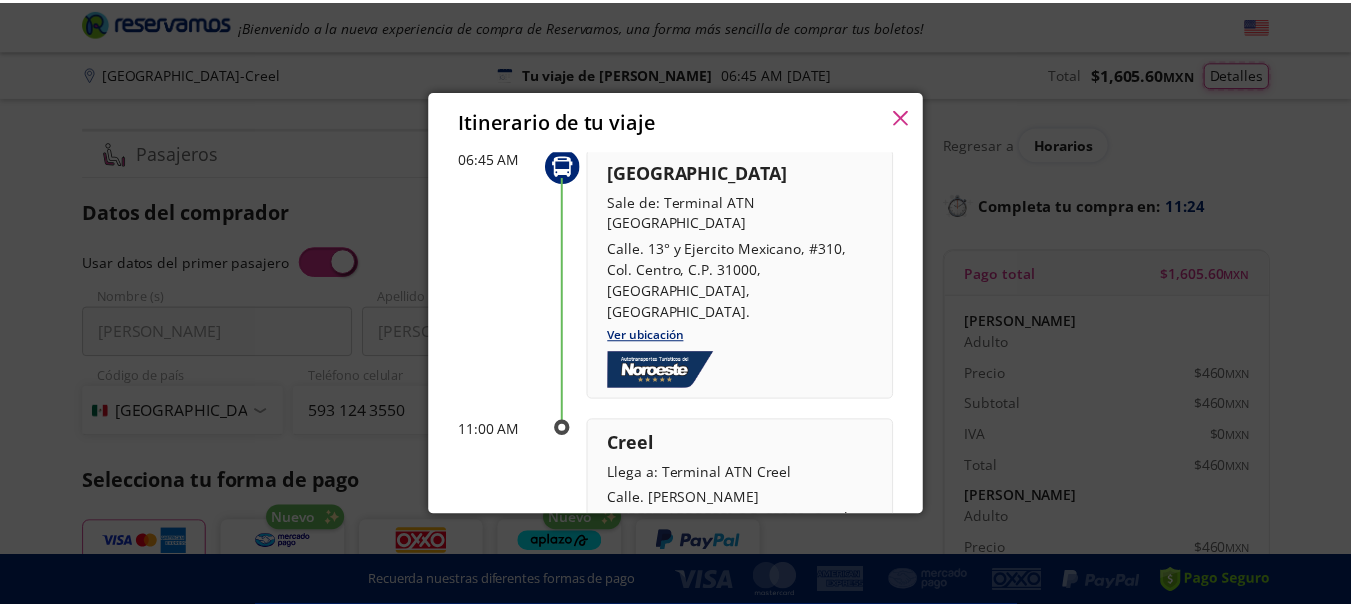 scroll, scrollTop: 0, scrollLeft: 0, axis: both 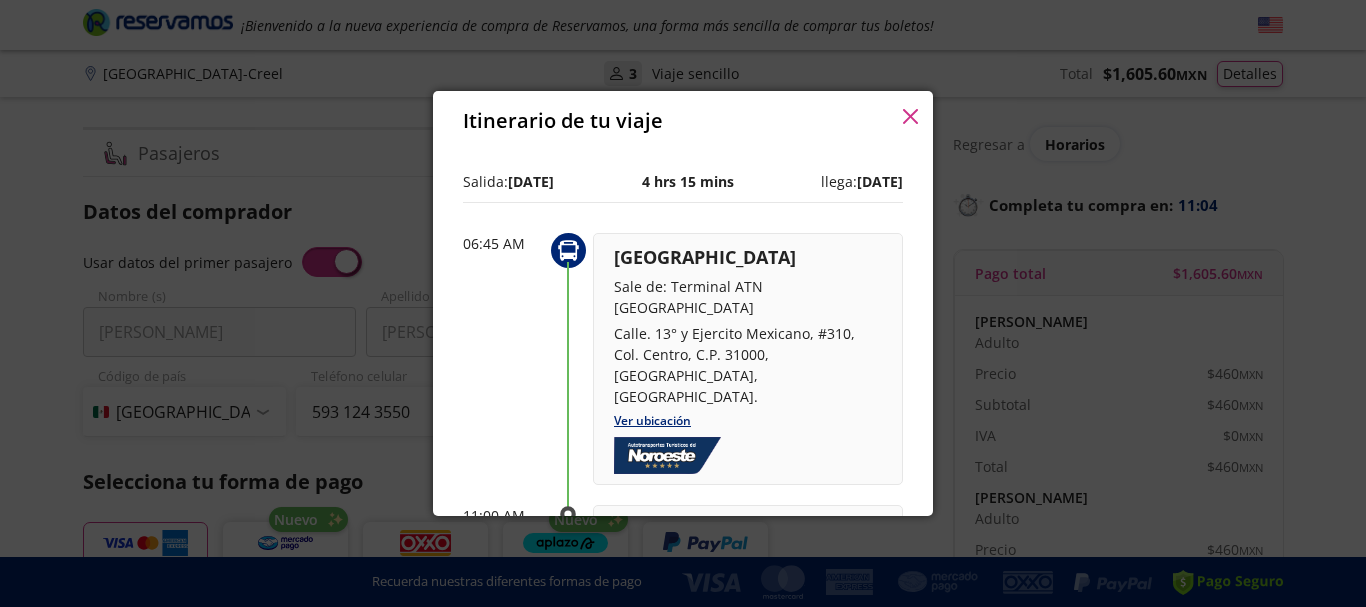 click 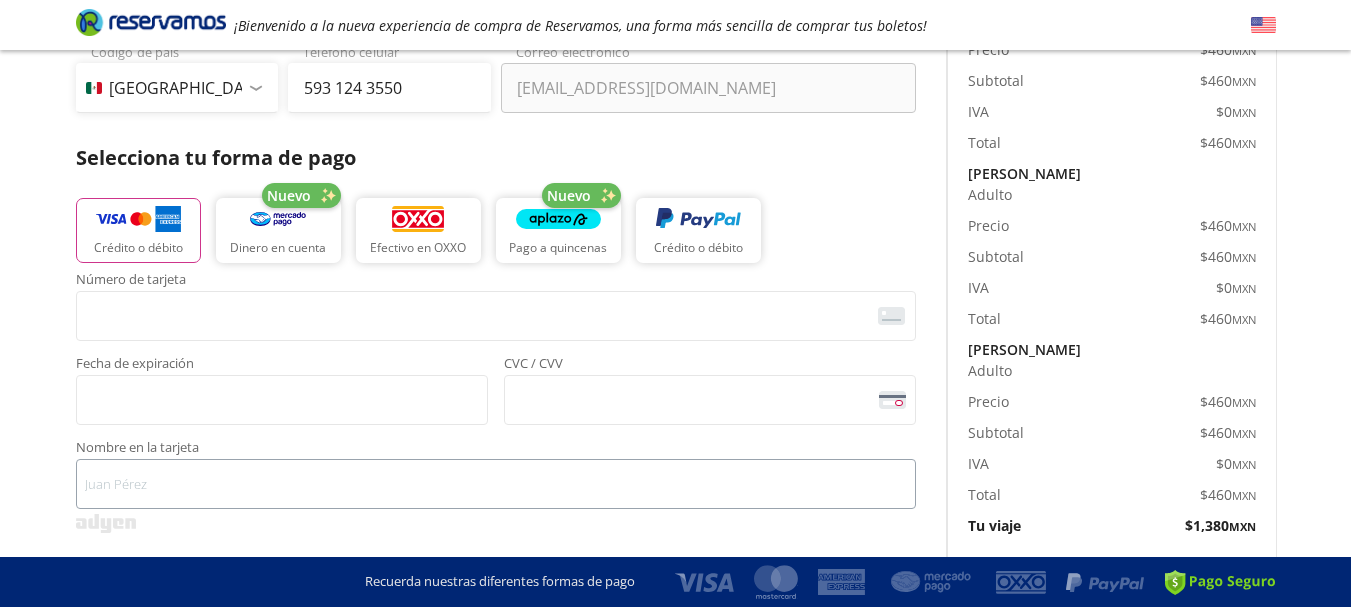 scroll, scrollTop: 333, scrollLeft: 0, axis: vertical 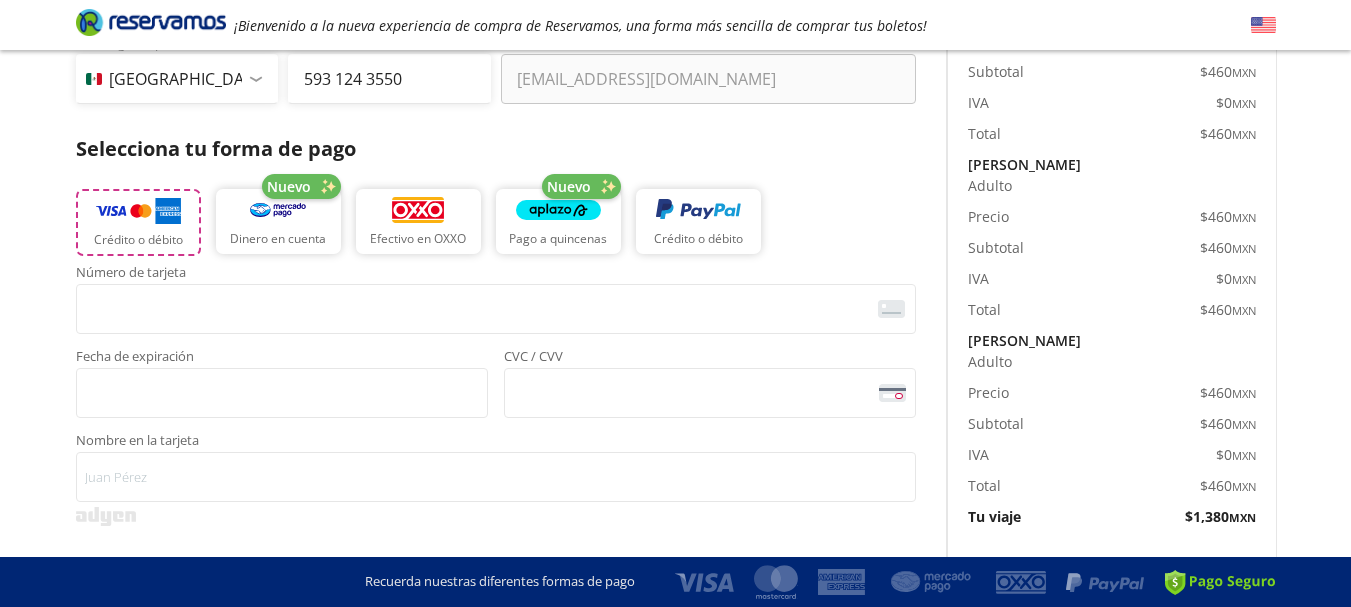 click at bounding box center (138, 211) 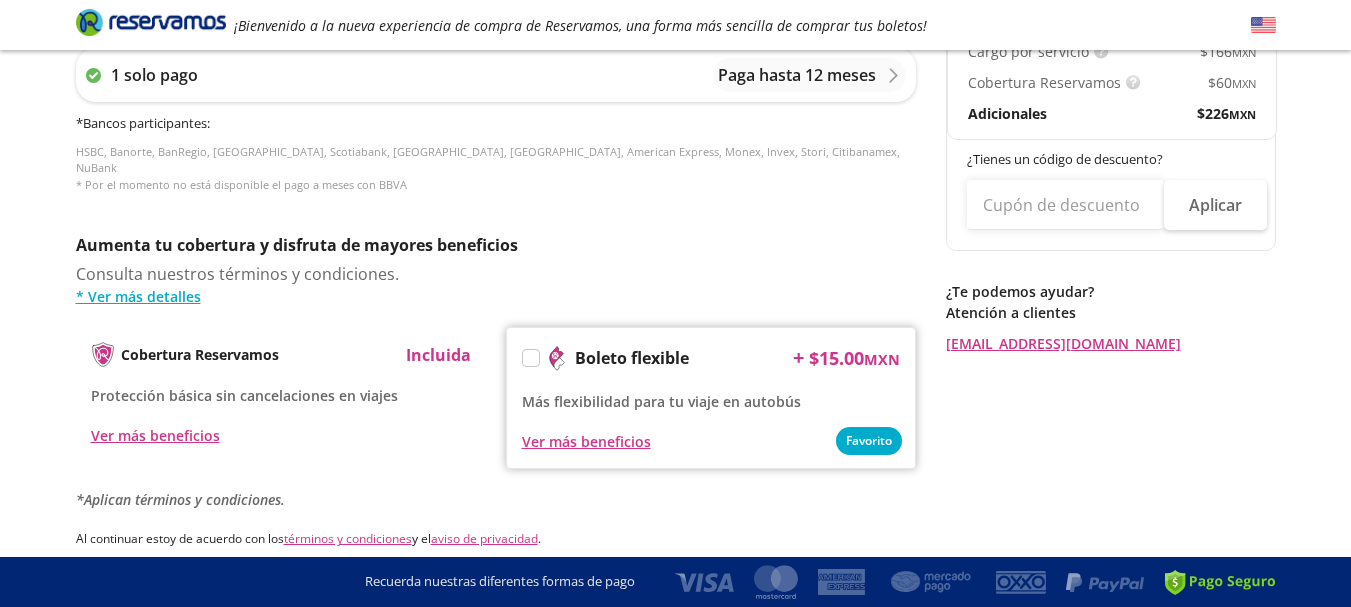 scroll, scrollTop: 995, scrollLeft: 0, axis: vertical 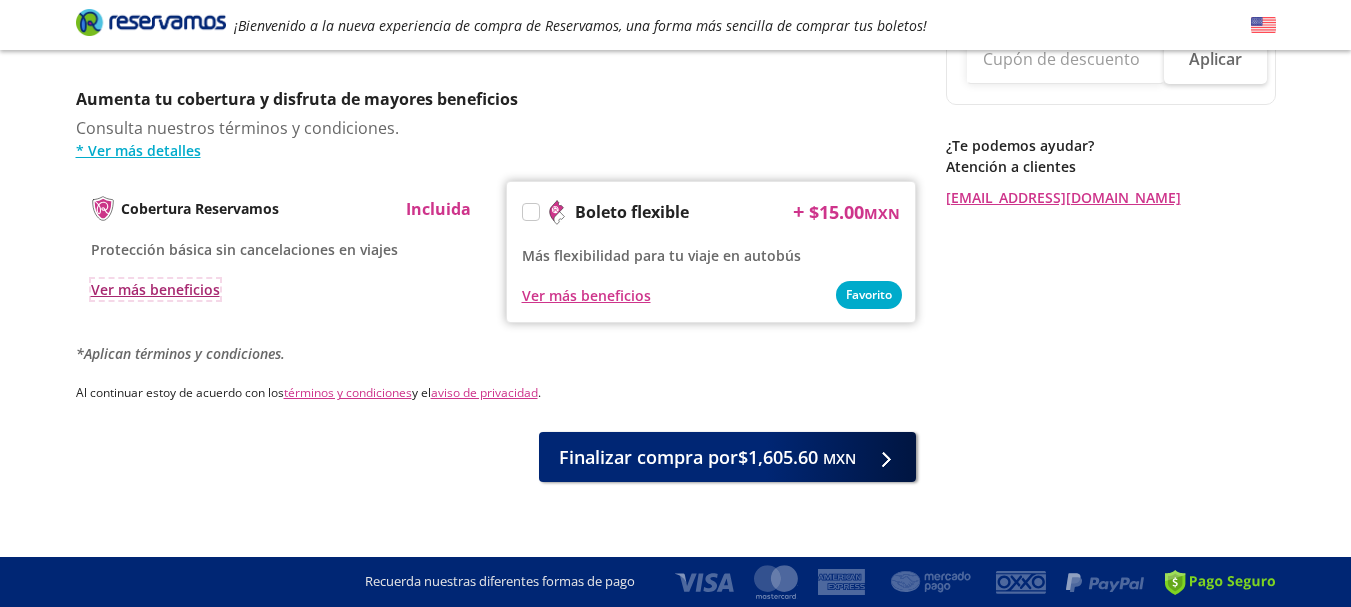 click on "Ver más beneficios" at bounding box center (155, 289) 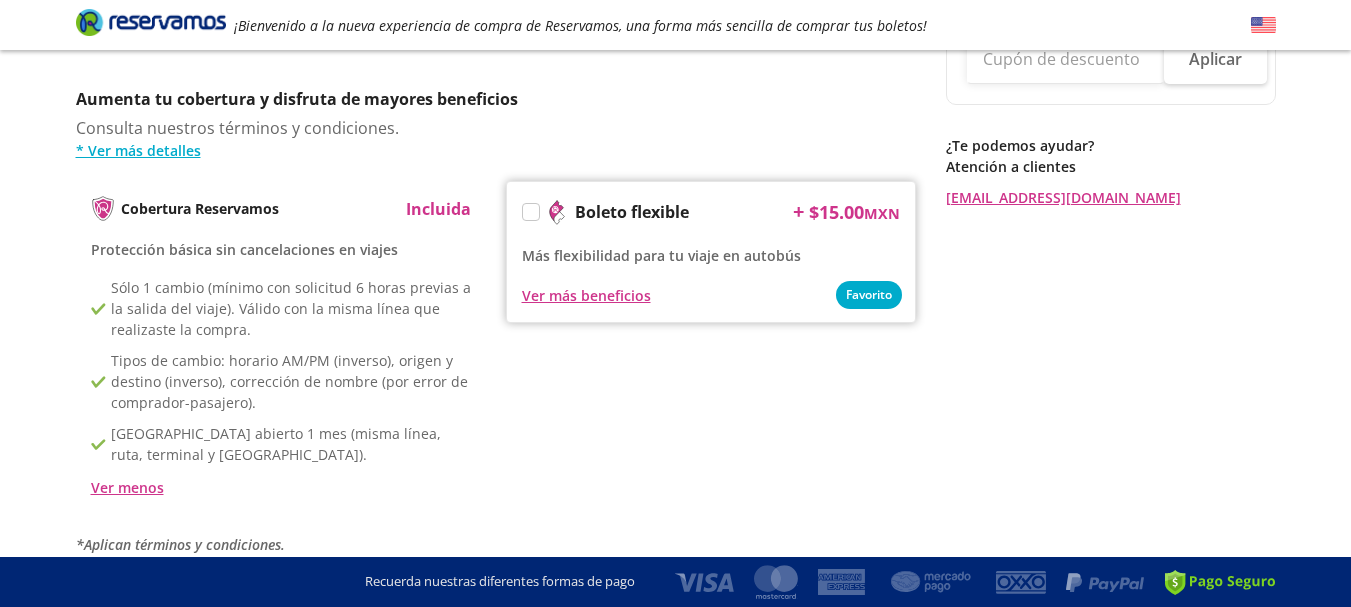 click on "Group 9 Created with Sketch. Pago Chihuahua  -  Creel ¡Bienvenido a la nueva experiencia de compra de Reservamos, una forma más sencilla de comprar tus boletos! Completa tu compra en : 10:07 Chihuahua  -  Creel User 3 Viaje sencillo Total $ 1,605.60  MXN Detalles Completa tu compra en : 10:07 Pasajeros Pago Paso 2 de 2 Servicios adicionales ¿Tienes un código de descuento? Aplicar Datos del comprador Usar datos del primer pasajero [PERSON_NAME] Nombre (s) [PERSON_NAME] Apellido [PERSON_NAME] Apellido Materno (opcional) Código de país [GEOGRAPHIC_DATA] +1 [GEOGRAPHIC_DATA] +52 [GEOGRAPHIC_DATA] +57 [GEOGRAPHIC_DATA] +55 [GEOGRAPHIC_DATA] +93 [GEOGRAPHIC_DATA] +355 [GEOGRAPHIC_DATA] +49 [GEOGRAPHIC_DATA] +376 [GEOGRAPHIC_DATA] +244 [GEOGRAPHIC_DATA] +1 [GEOGRAPHIC_DATA] +1 [GEOGRAPHIC_DATA] +966 [GEOGRAPHIC_DATA] +213 [GEOGRAPHIC_DATA] +54 [GEOGRAPHIC_DATA] +374 [GEOGRAPHIC_DATA] +297 [GEOGRAPHIC_DATA] +61 [GEOGRAPHIC_DATA] +43 [GEOGRAPHIC_DATA] +994 [GEOGRAPHIC_DATA] +1 [GEOGRAPHIC_DATA] +880 [GEOGRAPHIC_DATA] +1 [GEOGRAPHIC_DATA] +973 [GEOGRAPHIC_DATA] +32 [GEOGRAPHIC_DATA] +501 [GEOGRAPHIC_DATA] +229 [GEOGRAPHIC_DATA] +1 [GEOGRAPHIC_DATA] +375 [GEOGRAPHIC_DATA] +95 [GEOGRAPHIC_DATA] +591 [GEOGRAPHIC_DATA] +387 Botsuana +267 [GEOGRAPHIC_DATA] +673 [GEOGRAPHIC_DATA] +359 *" at bounding box center (675, -91) 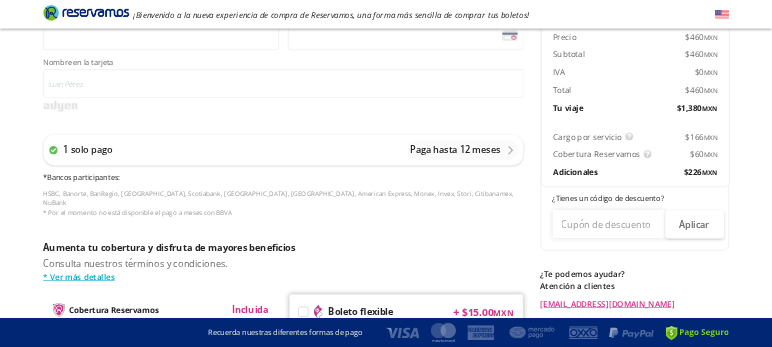 scroll, scrollTop: 661, scrollLeft: 0, axis: vertical 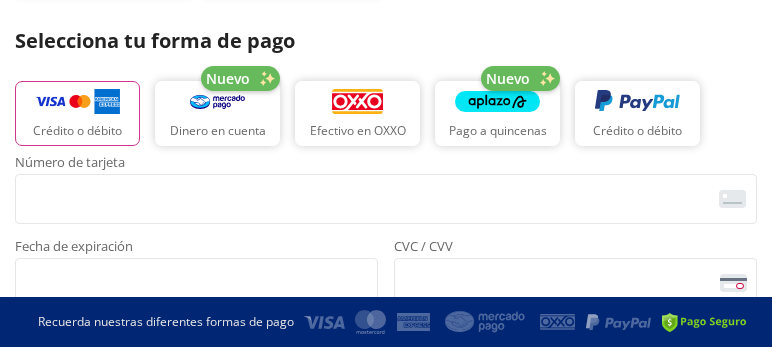 drag, startPoint x: 1365, startPoint y: 13, endPoint x: 17, endPoint y: 322, distance: 1382.9624 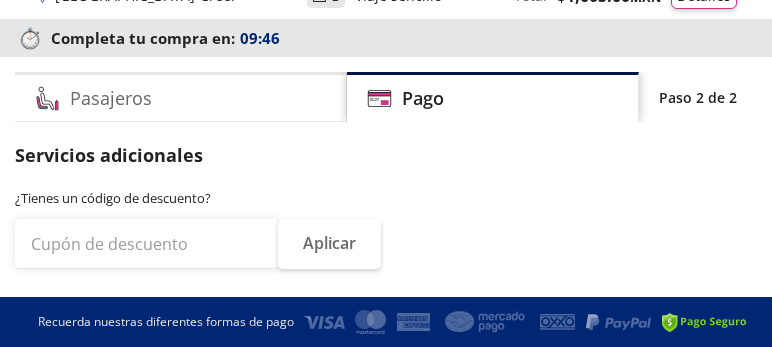 scroll, scrollTop: 190, scrollLeft: 0, axis: vertical 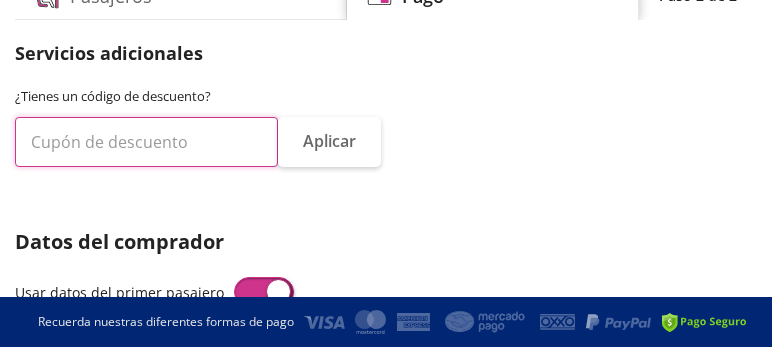 click at bounding box center [146, 142] 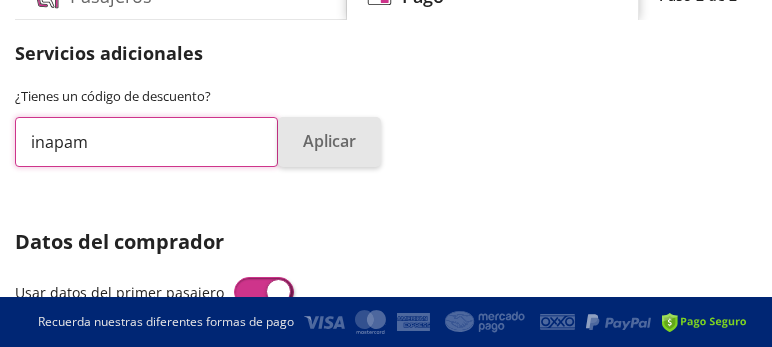 type on "inapam" 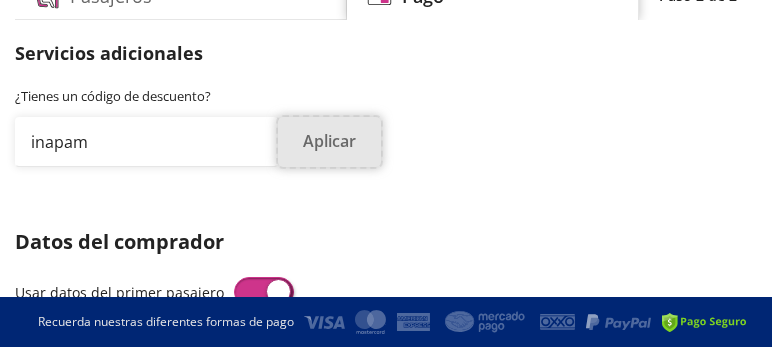 click on "Aplicar" at bounding box center [329, 142] 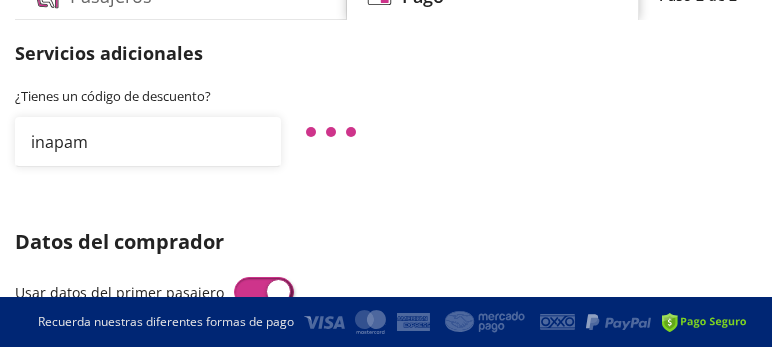type 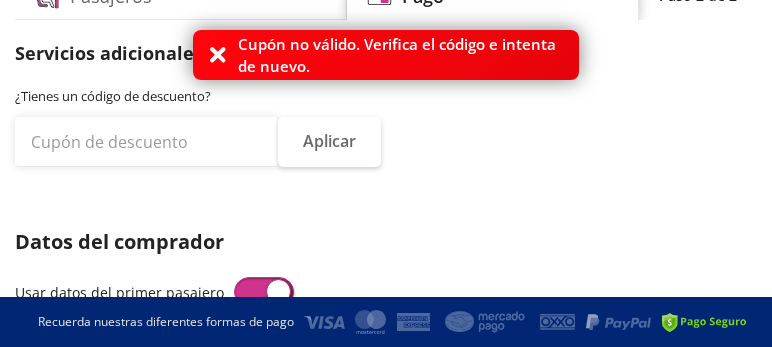 click on "¿Tienes un código de descuento? Aplicar" at bounding box center (386, 137) 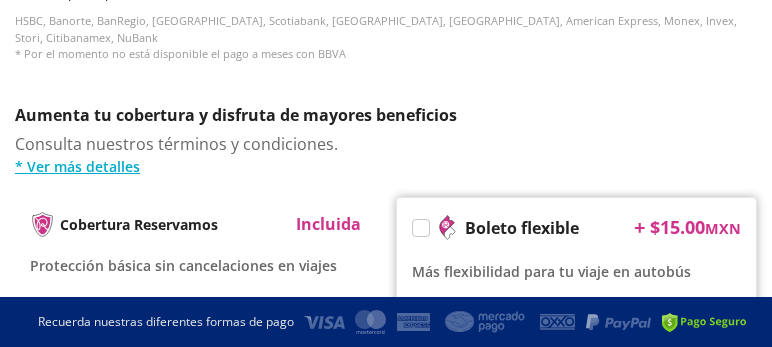 scroll, scrollTop: 1174, scrollLeft: 0, axis: vertical 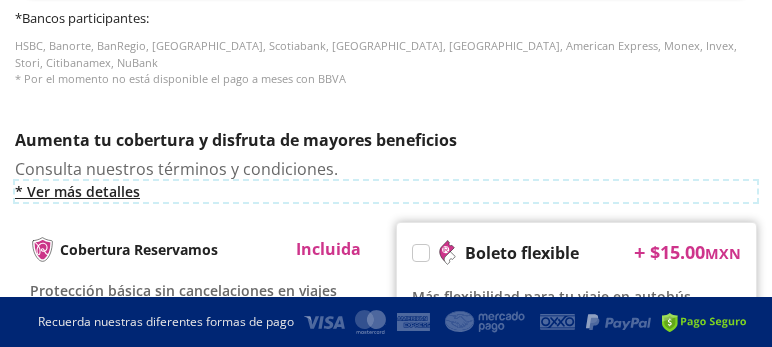 click on "* Ver más detalles" at bounding box center (386, 191) 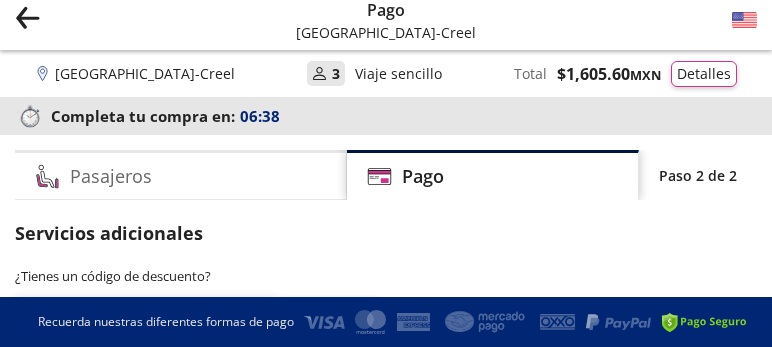 scroll, scrollTop: 0, scrollLeft: 0, axis: both 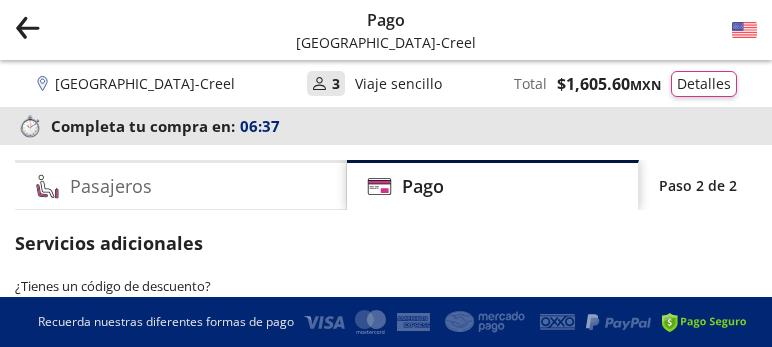 click 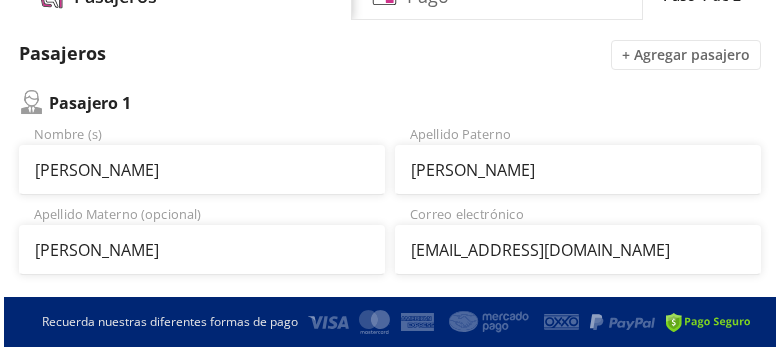scroll, scrollTop: 0, scrollLeft: 0, axis: both 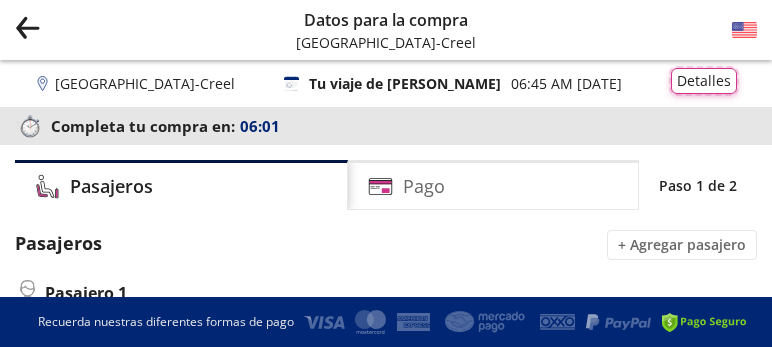 click on "Detalles" at bounding box center [704, 81] 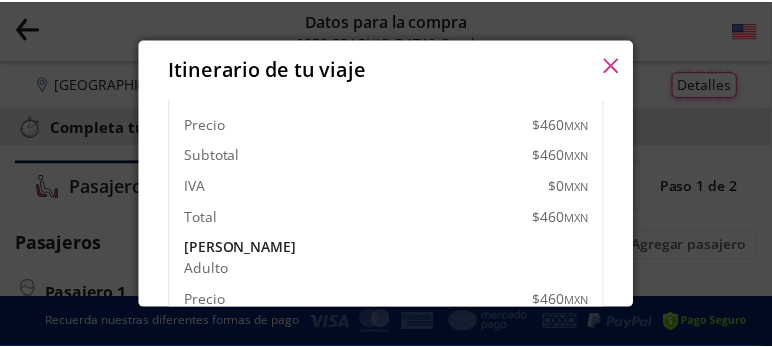 scroll, scrollTop: 190, scrollLeft: 0, axis: vertical 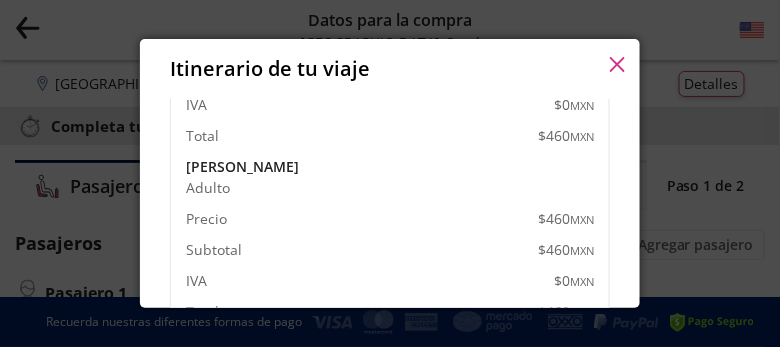 click 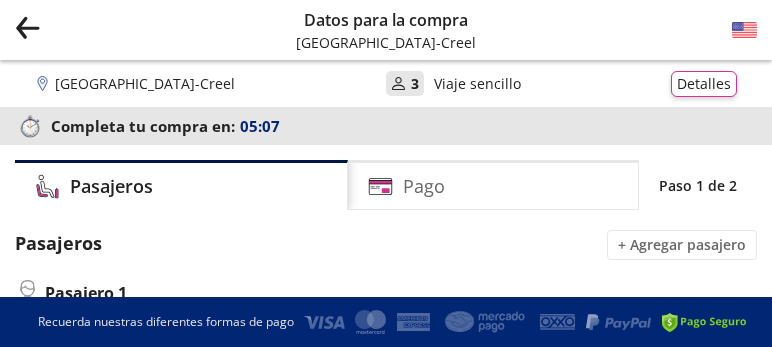 click on "User" 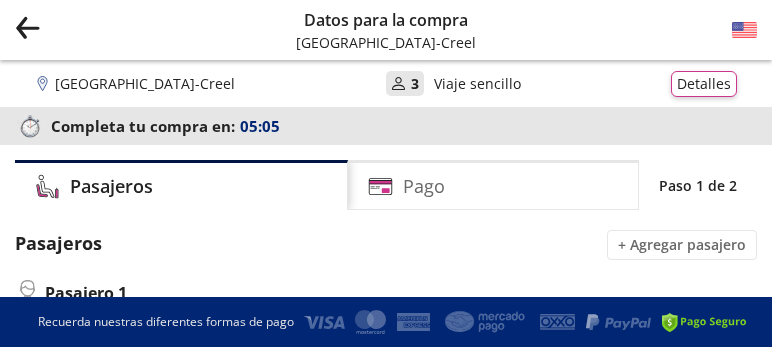 click 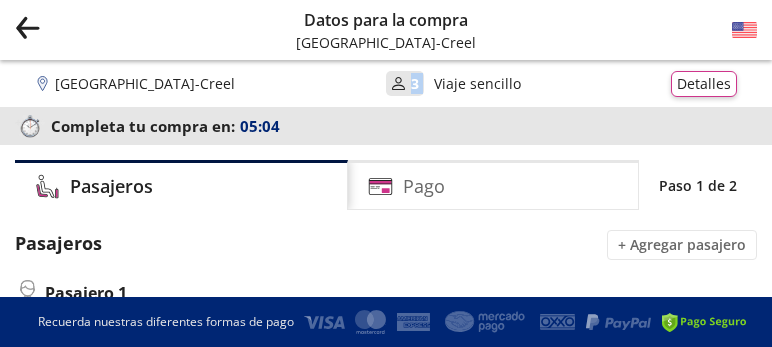 click on "User" 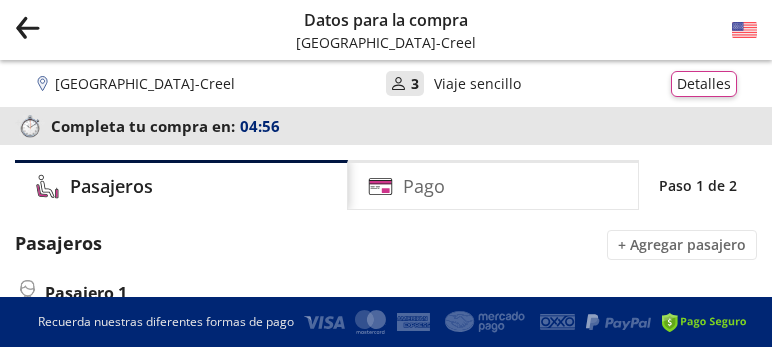 click on "Chihuahua  -  Creel User 3 Viaje sencillo Detalles" at bounding box center (386, 84) 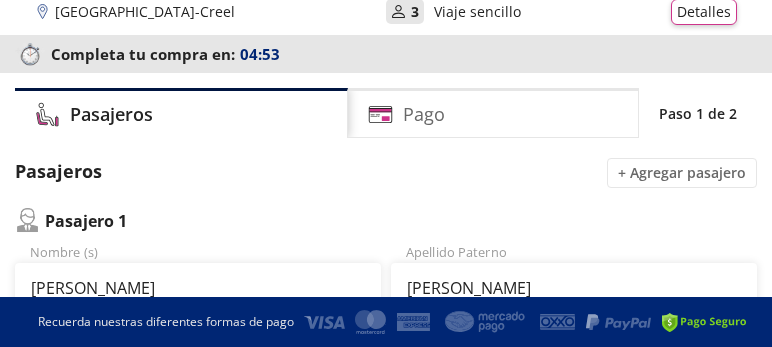 scroll, scrollTop: 95, scrollLeft: 0, axis: vertical 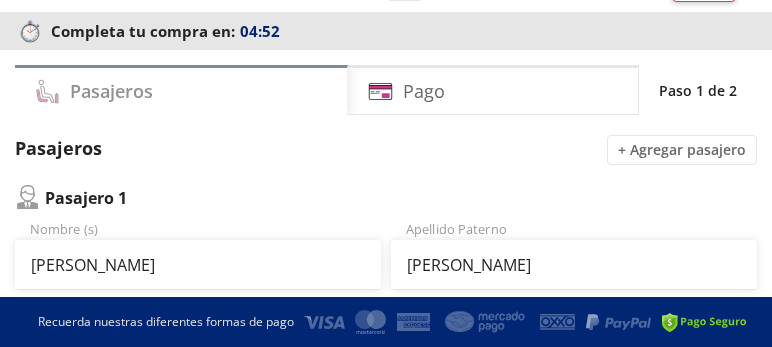 click on "Pasajeros" at bounding box center (111, 91) 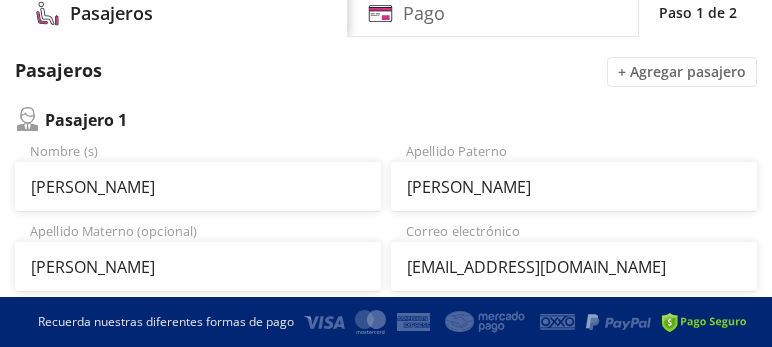 scroll, scrollTop: 0, scrollLeft: 0, axis: both 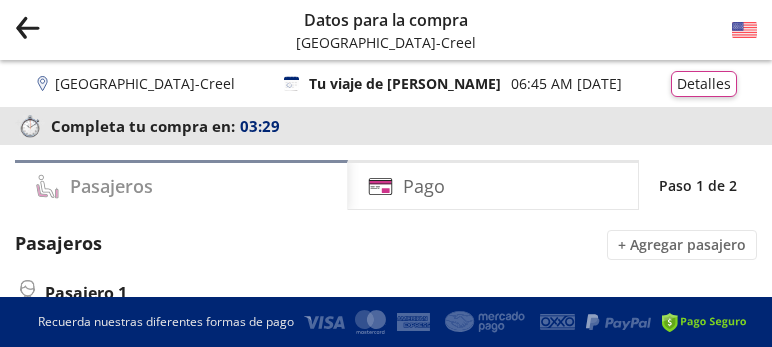 click on "Pasajeros" at bounding box center [111, 186] 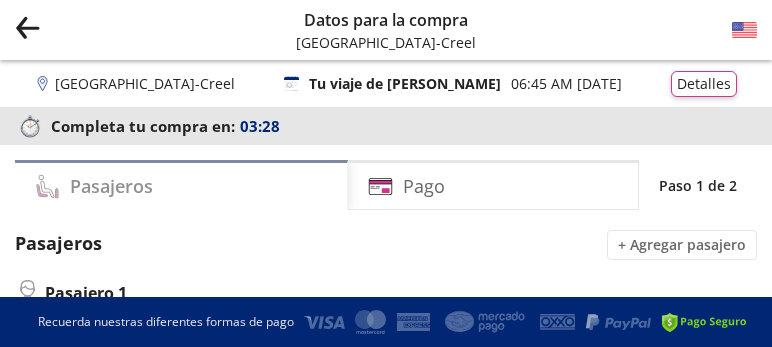 click on "Pasajeros" at bounding box center [111, 186] 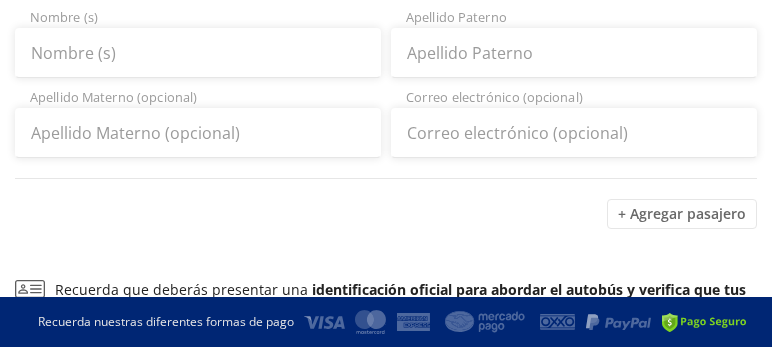scroll, scrollTop: 1142, scrollLeft: 0, axis: vertical 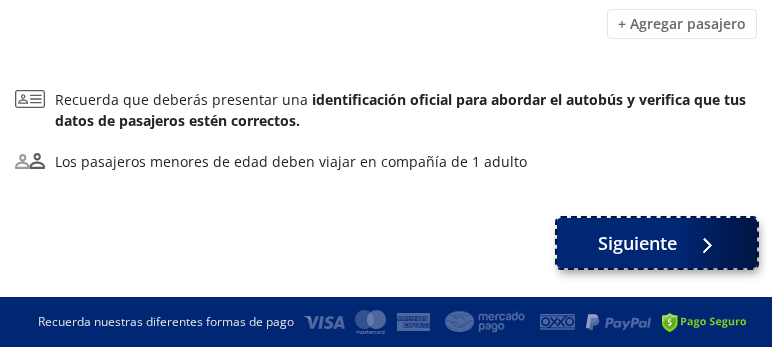 click on "Siguiente" at bounding box center [637, 243] 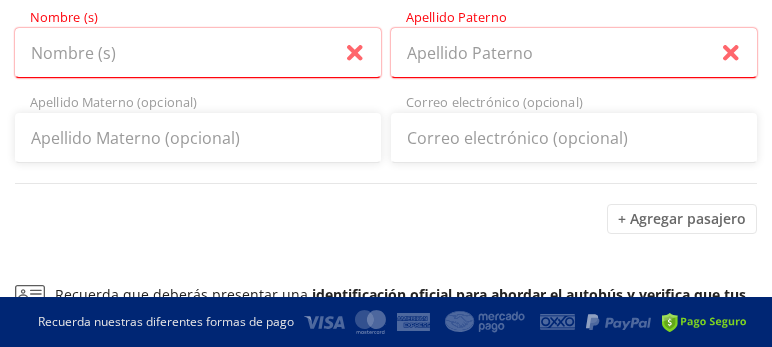 scroll, scrollTop: 857, scrollLeft: 0, axis: vertical 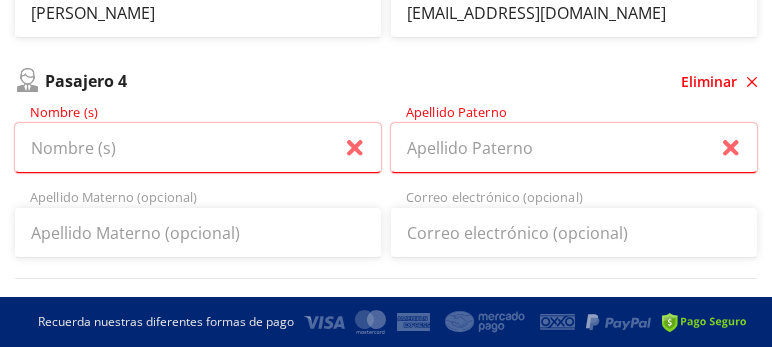 click 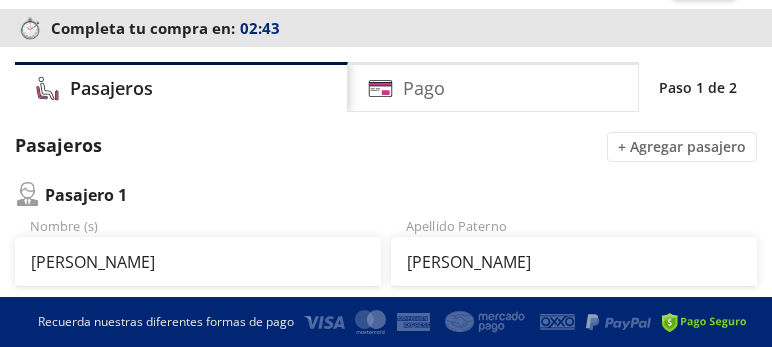 scroll, scrollTop: 95, scrollLeft: 0, axis: vertical 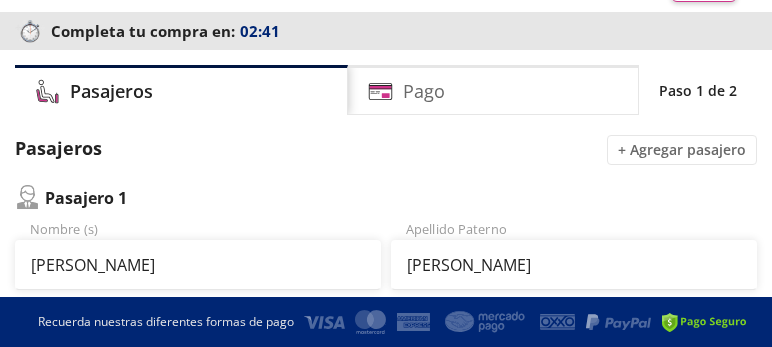 click at bounding box center (27, 197) 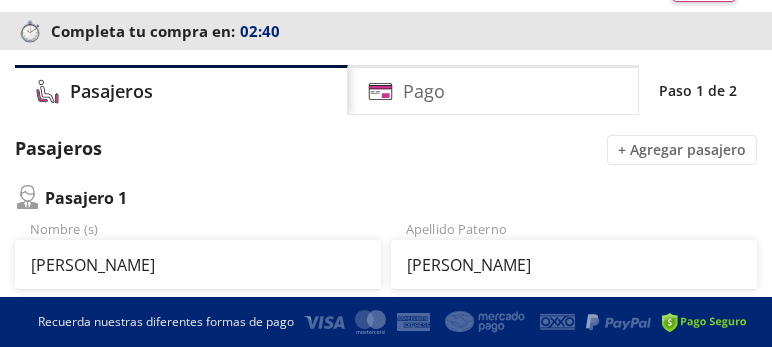 click at bounding box center (27, 197) 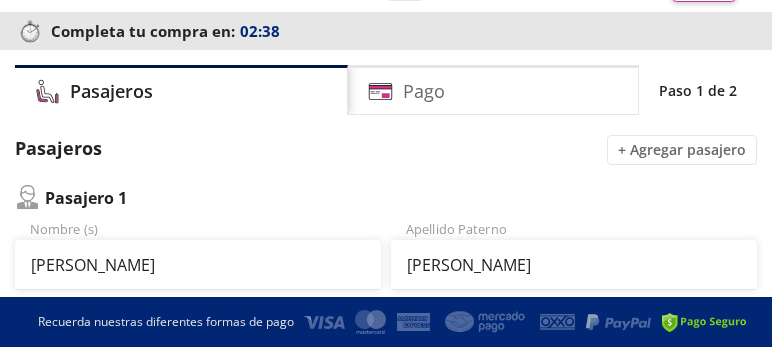 click at bounding box center [27, 197] 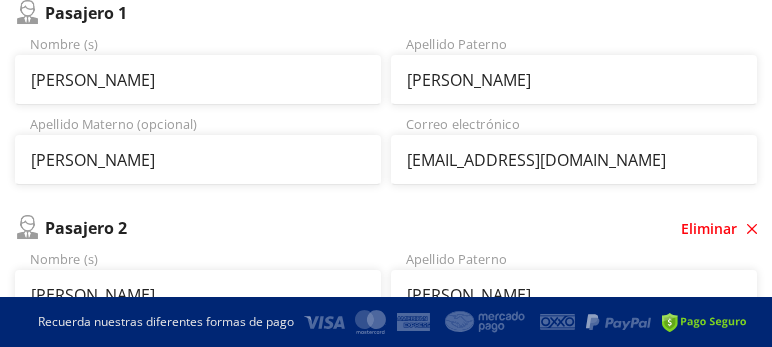 scroll, scrollTop: 381, scrollLeft: 0, axis: vertical 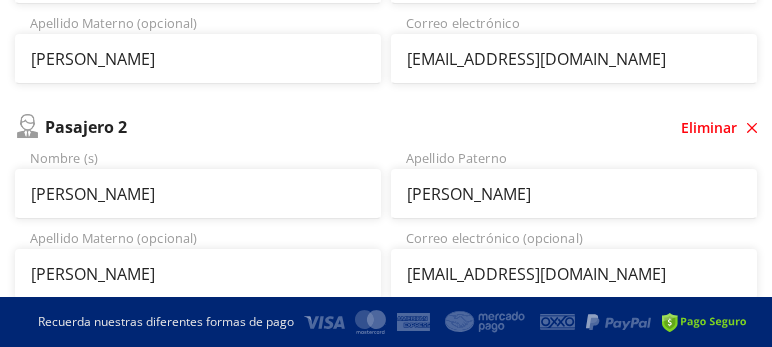 click at bounding box center (27, 126) 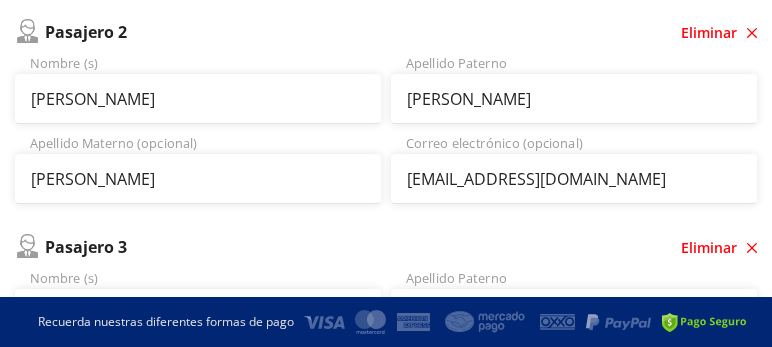 scroll, scrollTop: 666, scrollLeft: 0, axis: vertical 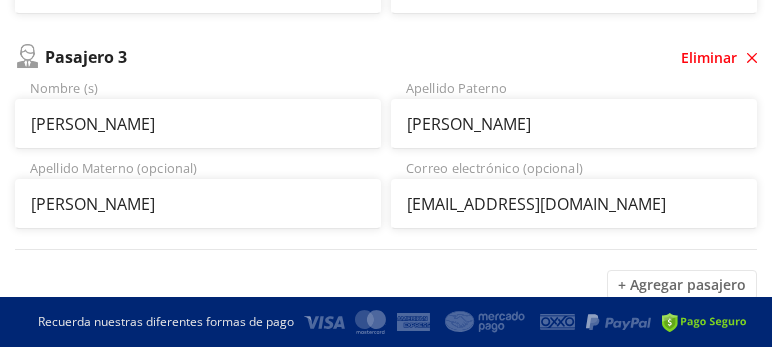 click at bounding box center (27, 56) 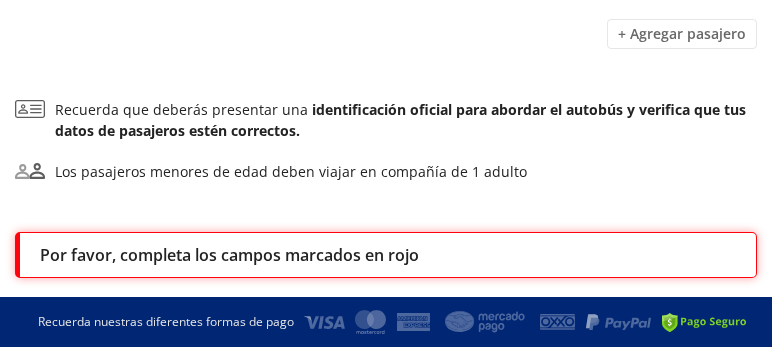 scroll, scrollTop: 952, scrollLeft: 0, axis: vertical 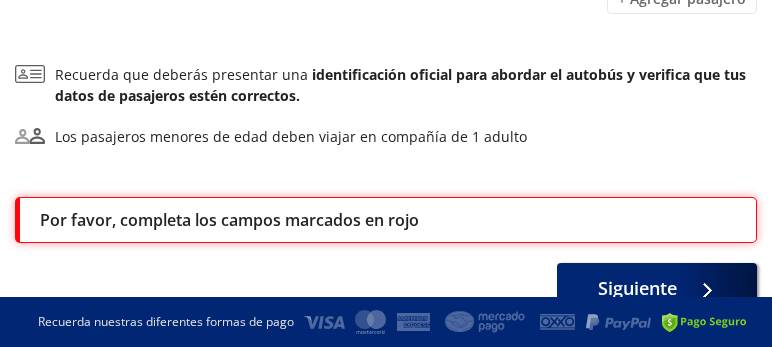click at bounding box center (30, 135) 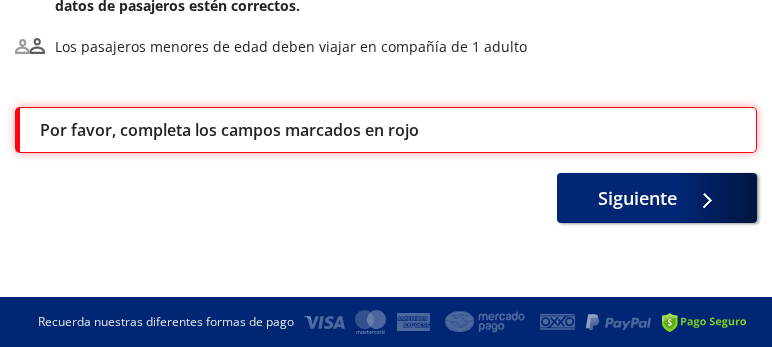 click on "Por favor, completa los campos marcados en rojo" at bounding box center [229, 130] 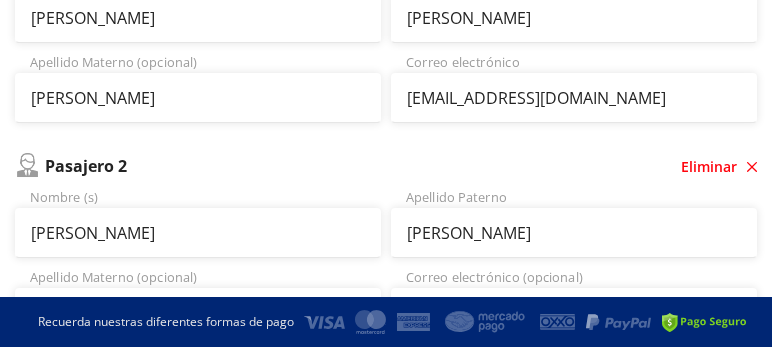 scroll, scrollTop: 0, scrollLeft: 0, axis: both 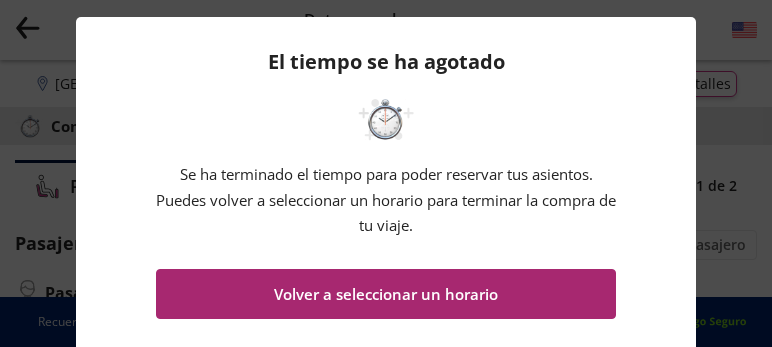 click on "Volver a seleccionar un horario" at bounding box center [386, 294] 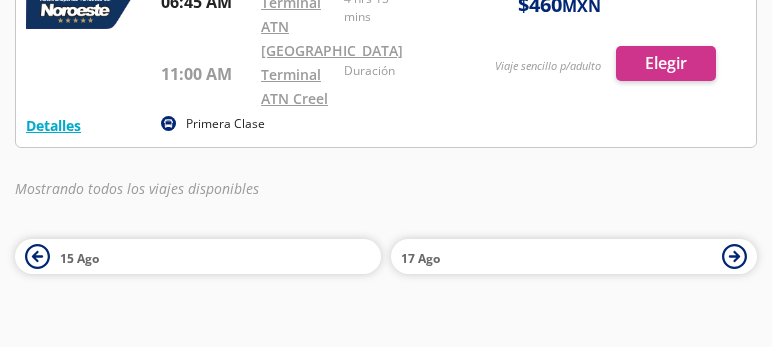 scroll, scrollTop: 95, scrollLeft: 0, axis: vertical 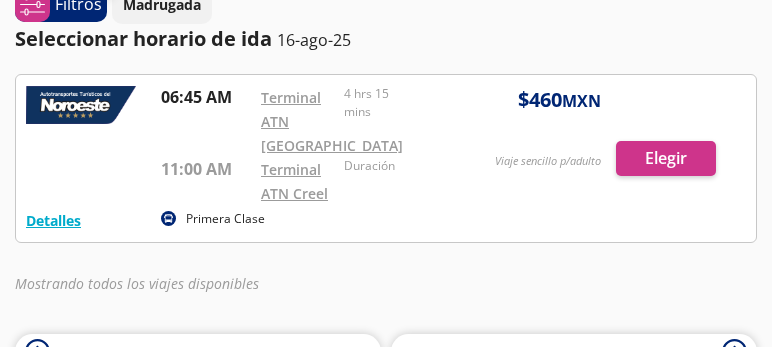 click at bounding box center [386, 158] 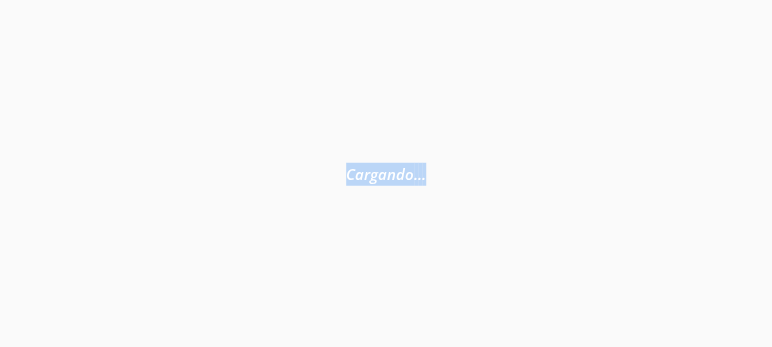 scroll, scrollTop: 0, scrollLeft: 0, axis: both 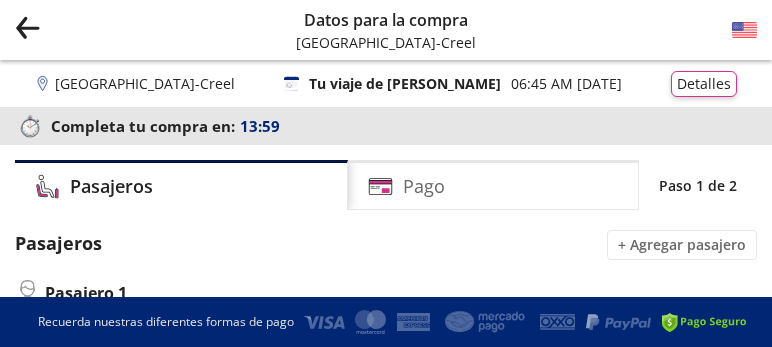 click at bounding box center [530, 322] 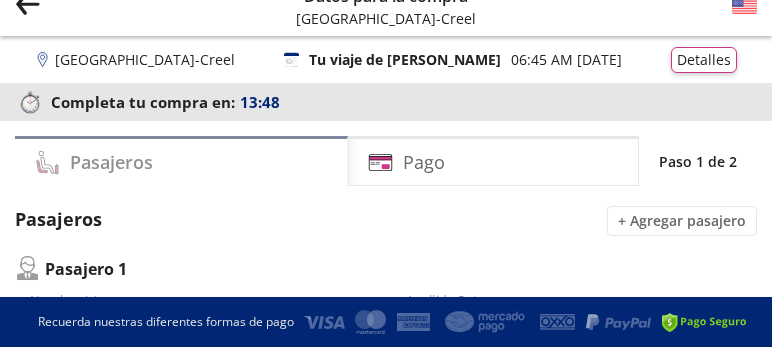 scroll, scrollTop: 0, scrollLeft: 0, axis: both 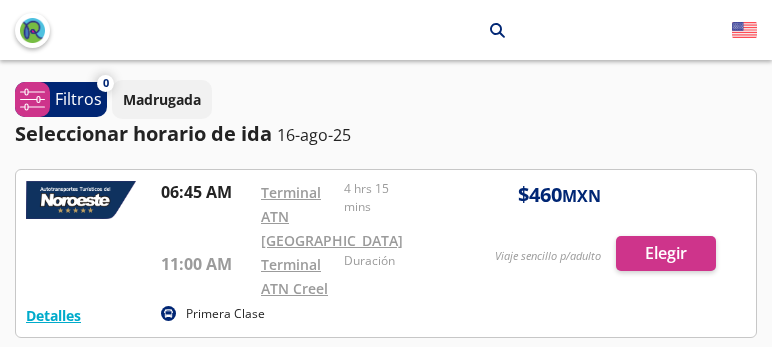 click at bounding box center (386, 253) 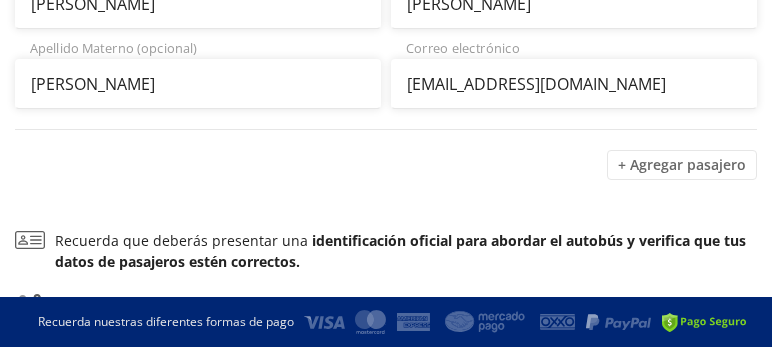 scroll, scrollTop: 381, scrollLeft: 0, axis: vertical 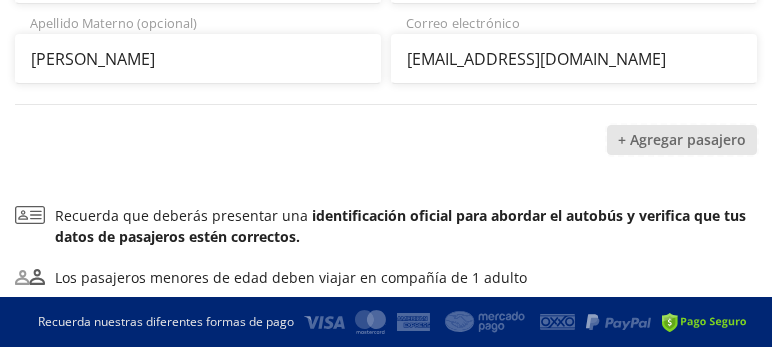 click on "+ Agregar pasajero" at bounding box center (682, 140) 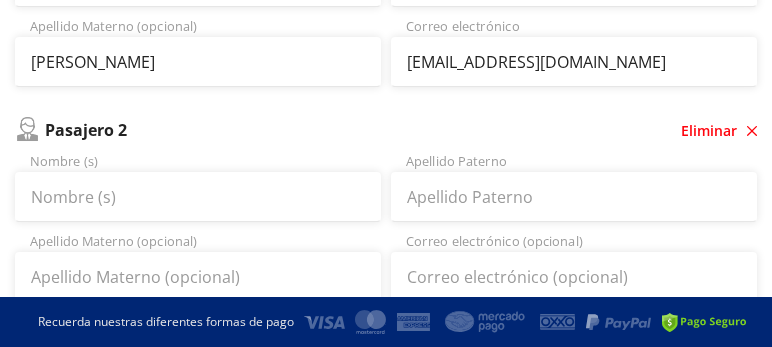 scroll, scrollTop: 286, scrollLeft: 0, axis: vertical 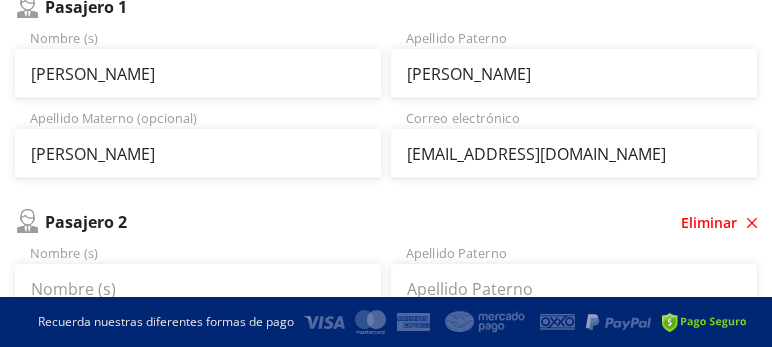 click at bounding box center [27, 221] 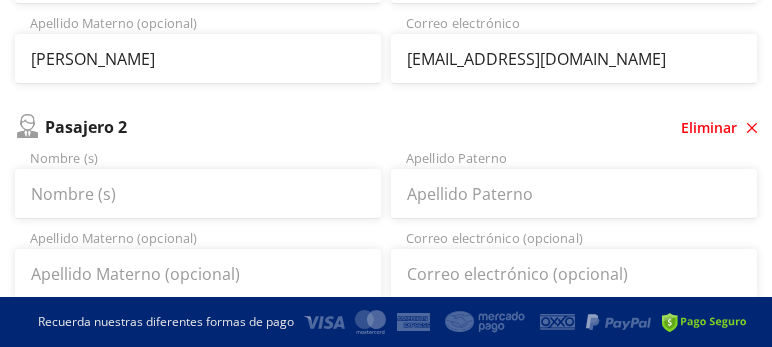 scroll, scrollTop: 477, scrollLeft: 0, axis: vertical 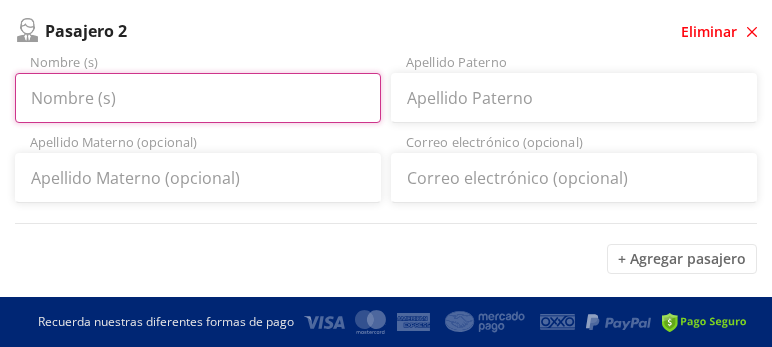 click on "Nombre (s)" at bounding box center (198, 98) 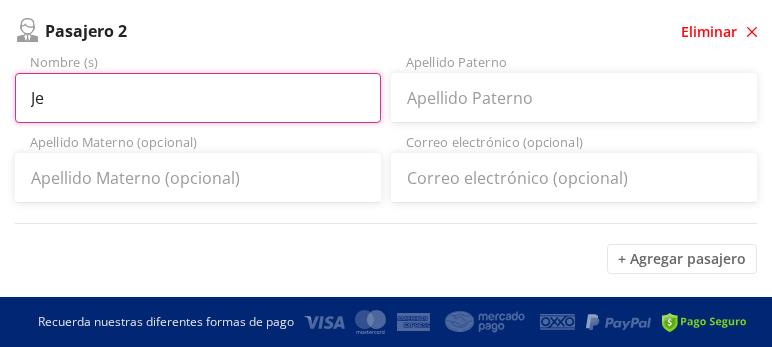 type on "[PERSON_NAME]" 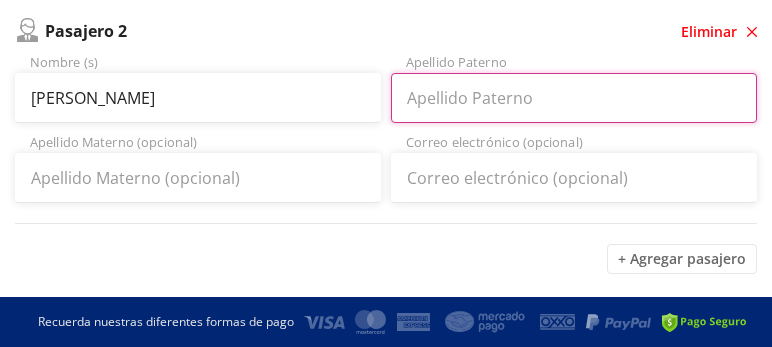 click on "Apellido Paterno" at bounding box center [574, 98] 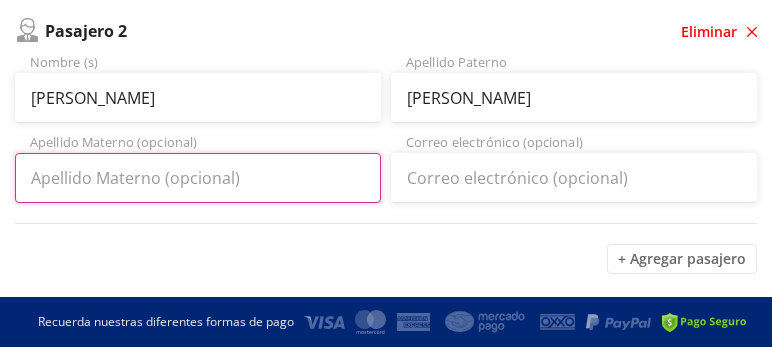 click on "Apellido Materno (opcional)" at bounding box center (198, 178) 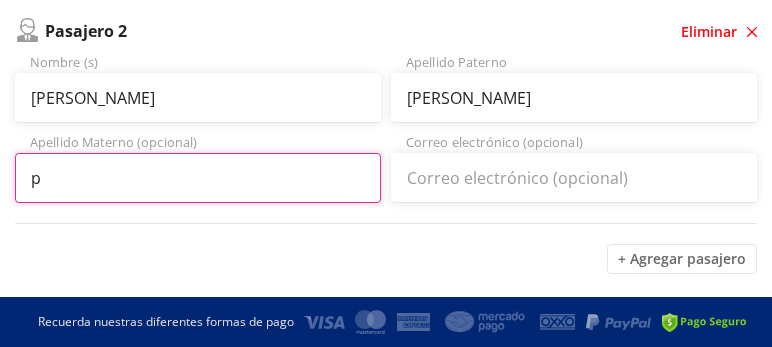 type on "[PERSON_NAME]" 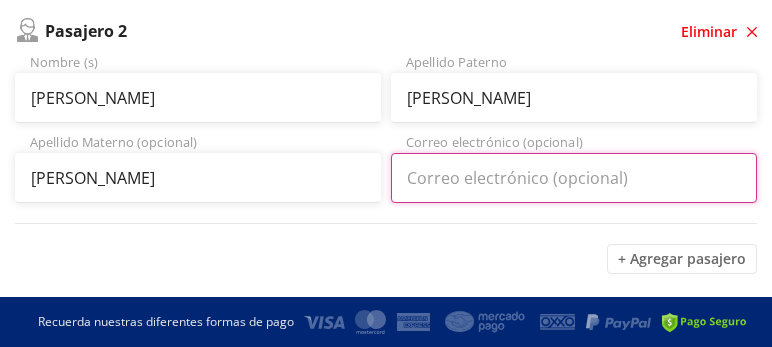 click on "Correo electrónico (opcional)" at bounding box center (574, 178) 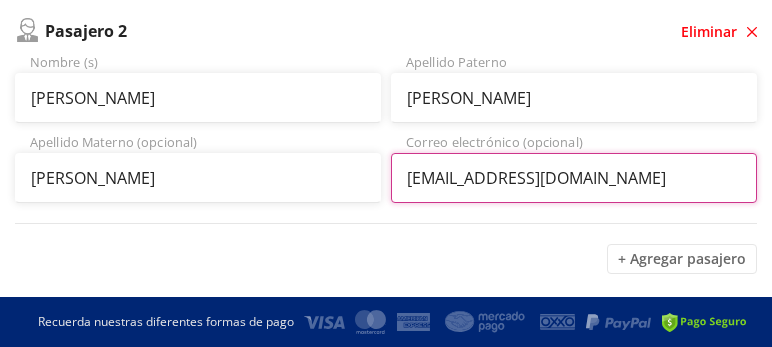 scroll, scrollTop: 667, scrollLeft: 0, axis: vertical 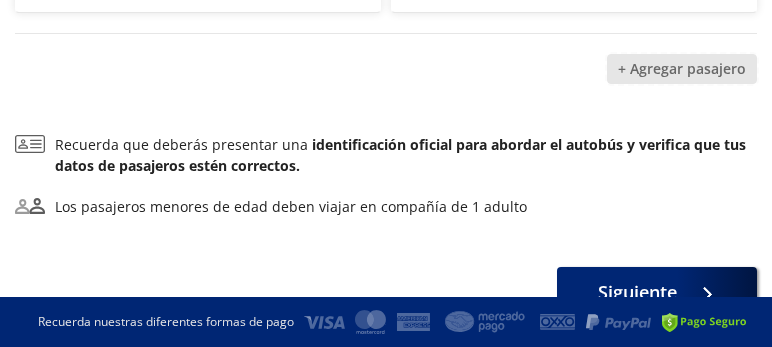 click on "+ Agregar pasajero" at bounding box center (682, 69) 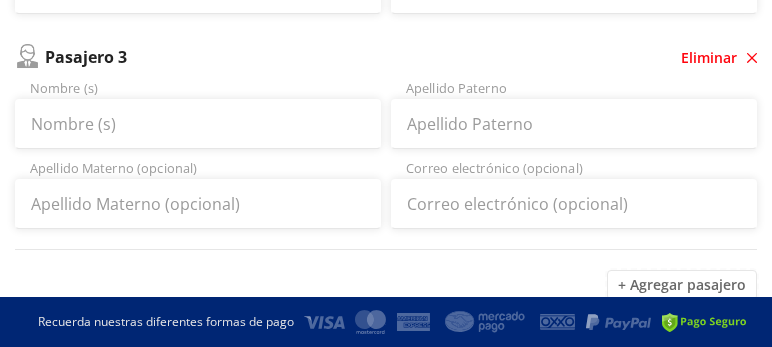 scroll, scrollTop: 692, scrollLeft: 0, axis: vertical 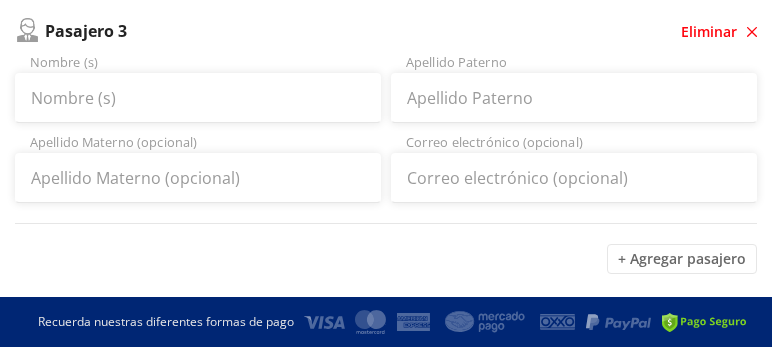 click at bounding box center [27, 30] 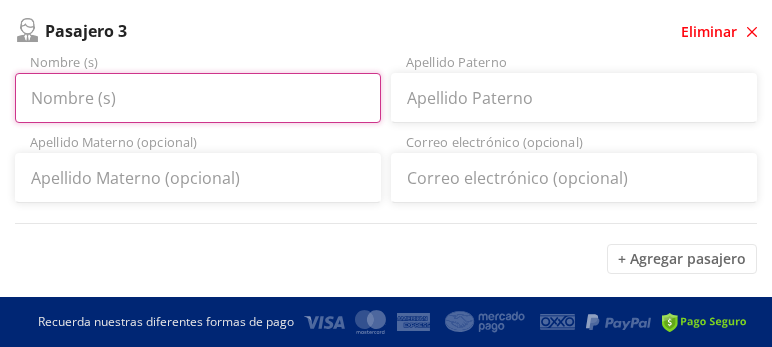 click on "Nombre (s)" at bounding box center (198, 98) 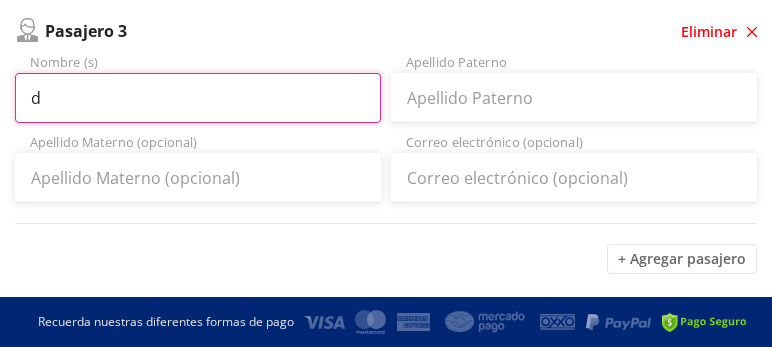 type on "[PERSON_NAME]" 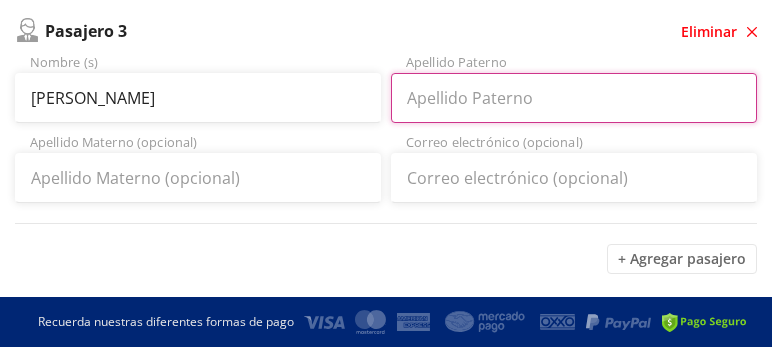 click on "Apellido Paterno" at bounding box center [574, 98] 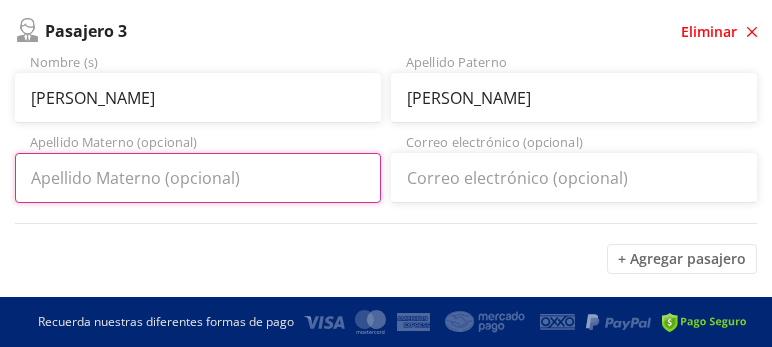 click on "Apellido Materno (opcional)" at bounding box center [198, 178] 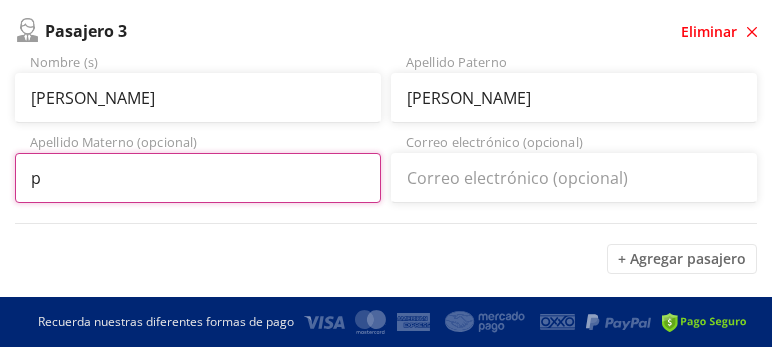 type on "[PERSON_NAME]" 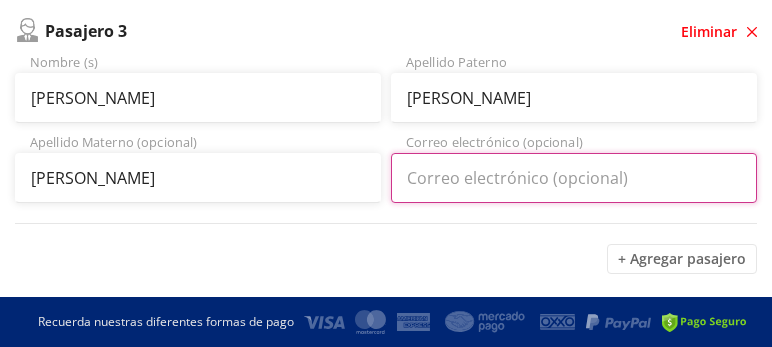 click on "Correo electrónico (opcional)" at bounding box center (574, 178) 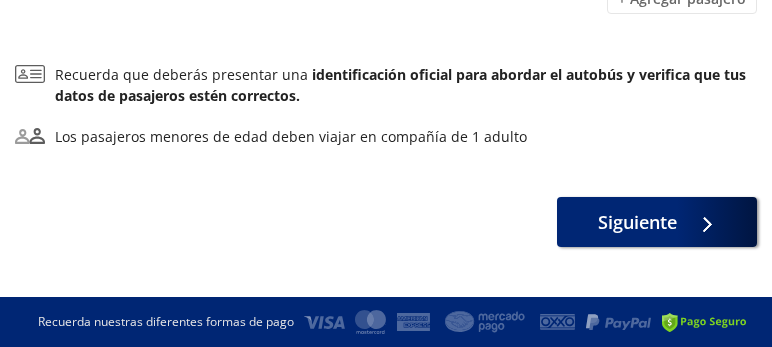 scroll, scrollTop: 977, scrollLeft: 0, axis: vertical 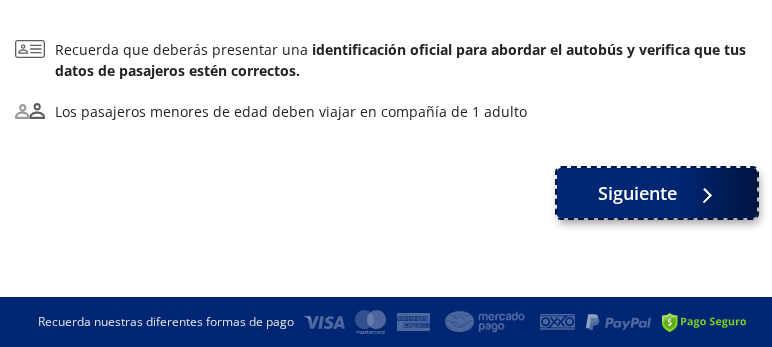 click on "Siguiente" at bounding box center (637, 193) 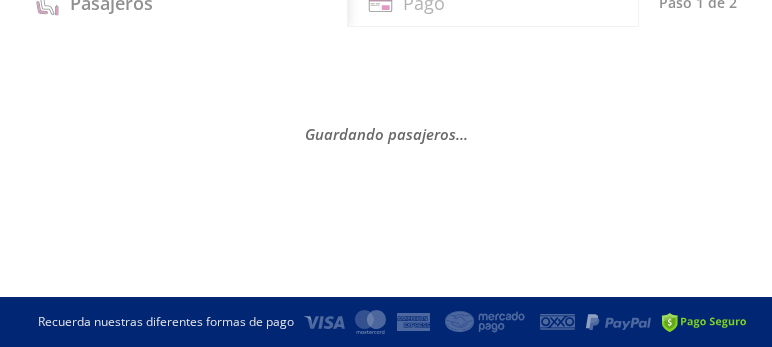 scroll, scrollTop: 0, scrollLeft: 0, axis: both 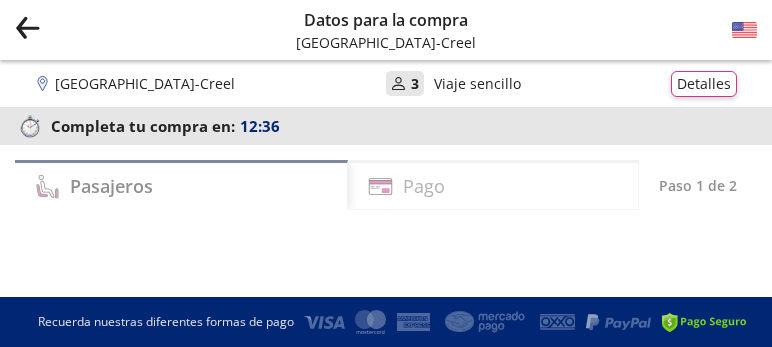 select on "MX" 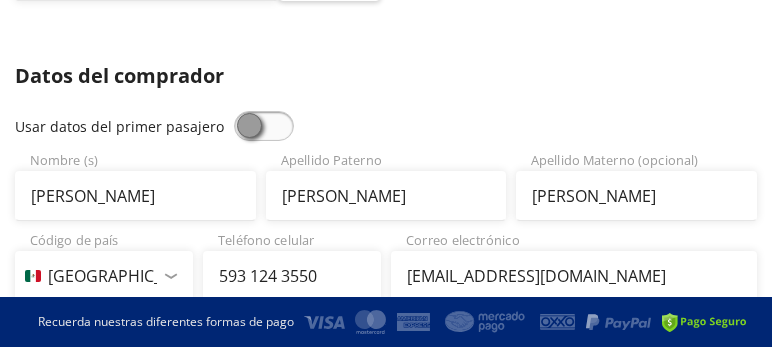 scroll, scrollTop: 381, scrollLeft: 0, axis: vertical 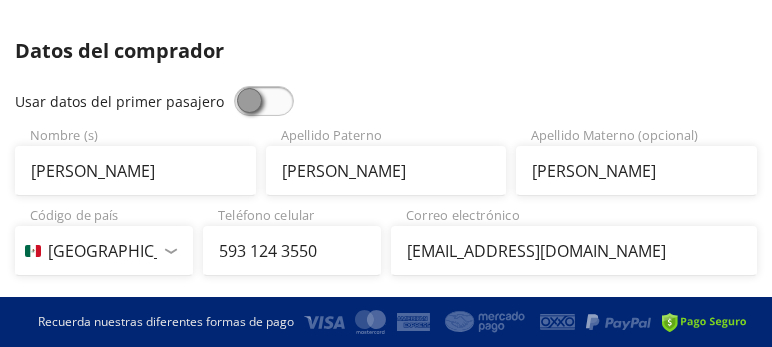 click at bounding box center [264, 101] 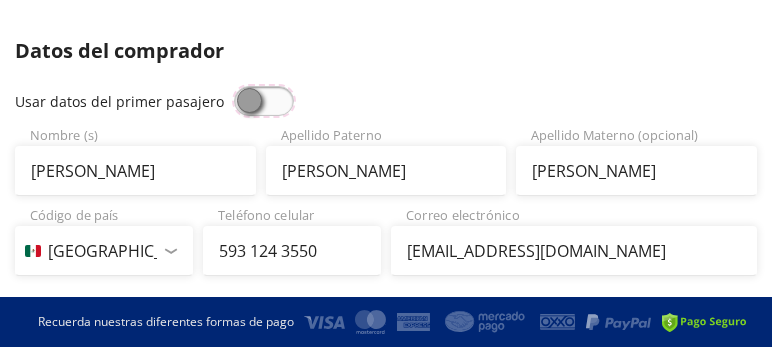 click at bounding box center [234, 86] 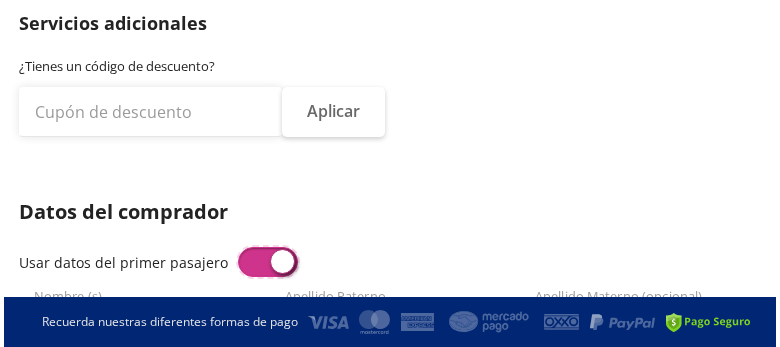scroll, scrollTop: 0, scrollLeft: 0, axis: both 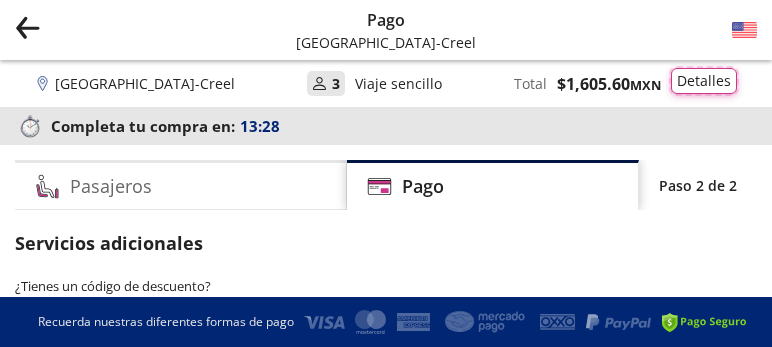 click on "Detalles" at bounding box center (704, 81) 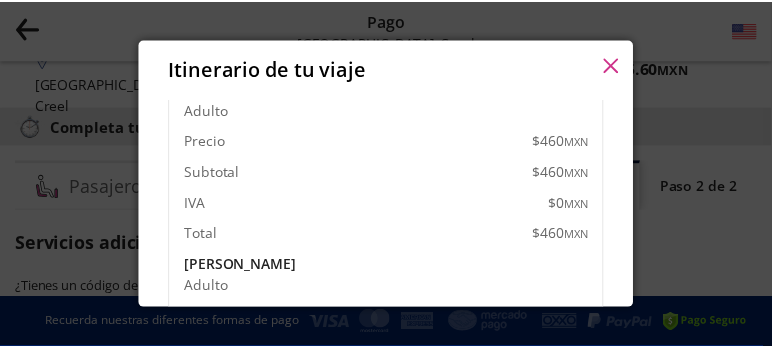 scroll, scrollTop: 0, scrollLeft: 0, axis: both 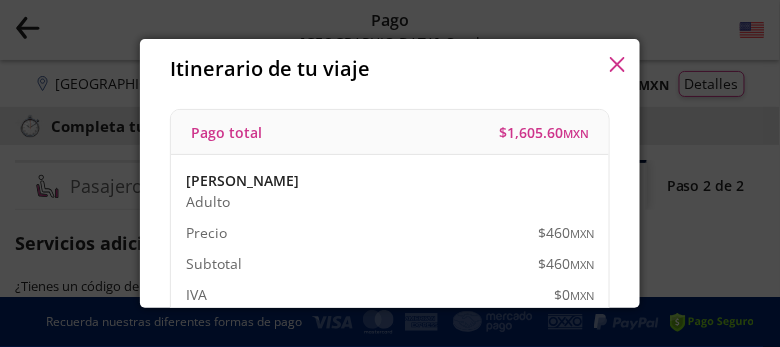 click 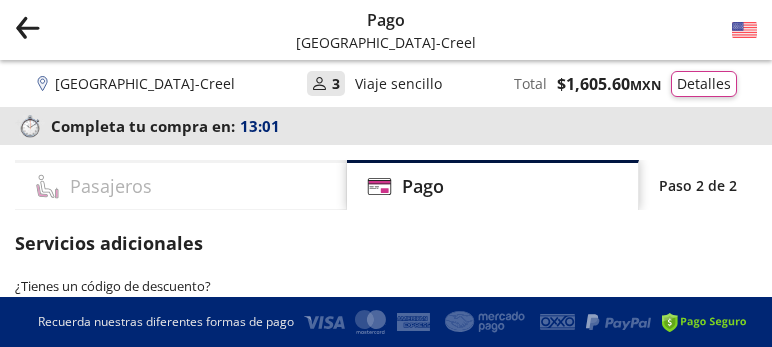 click 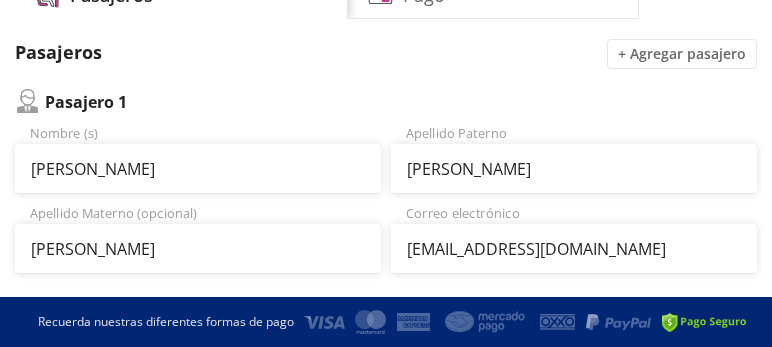 scroll, scrollTop: 95, scrollLeft: 0, axis: vertical 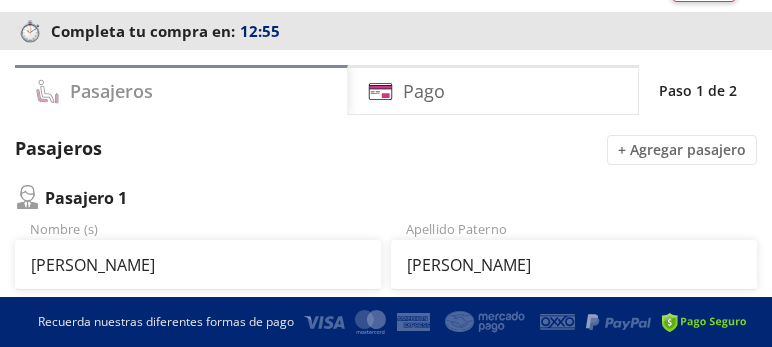 click on "Pasajeros" at bounding box center (111, 91) 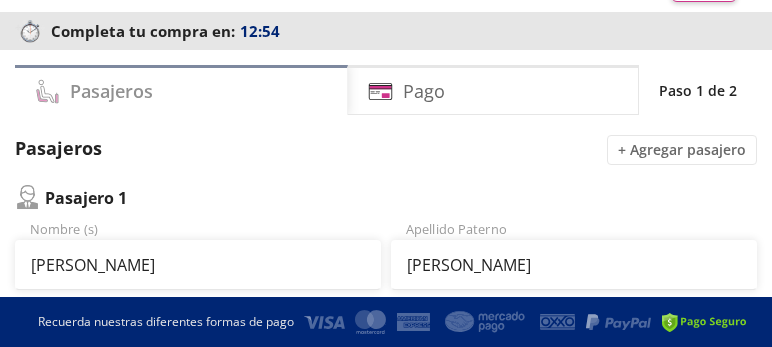 click on "Pasajeros" at bounding box center (111, 91) 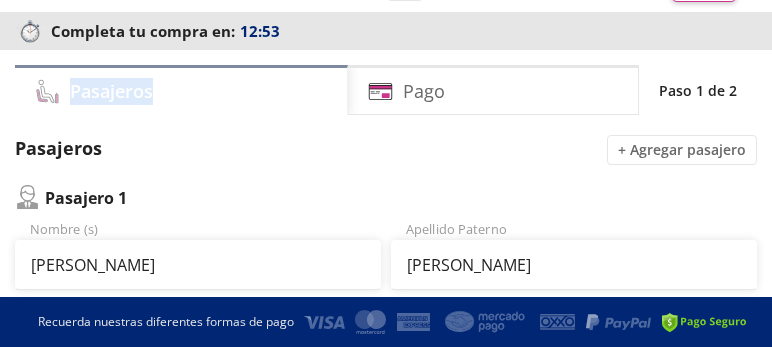 click on "Pasajeros" at bounding box center (111, 91) 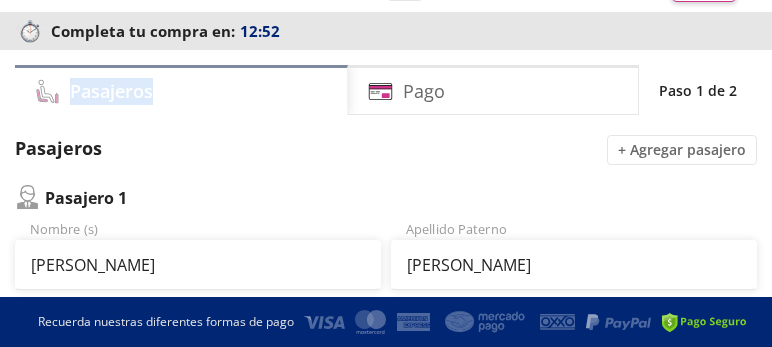 click on "Pasajeros" at bounding box center (181, 90) 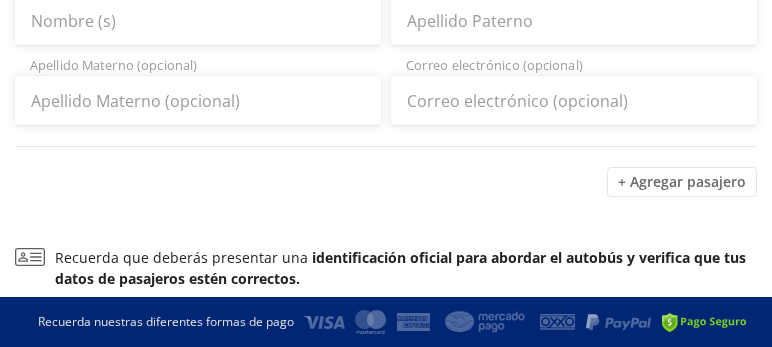 scroll, scrollTop: 1142, scrollLeft: 0, axis: vertical 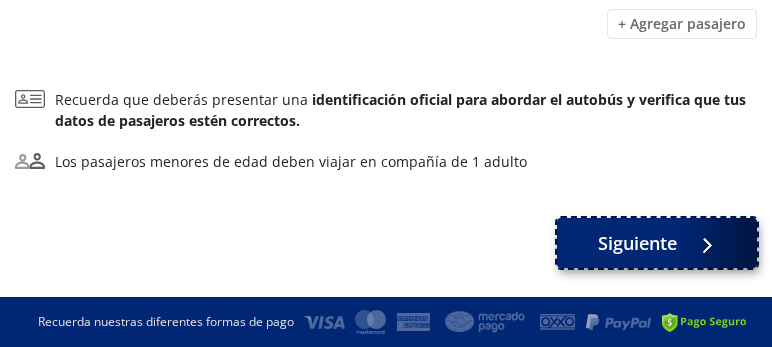 click on "Siguiente" at bounding box center [637, 243] 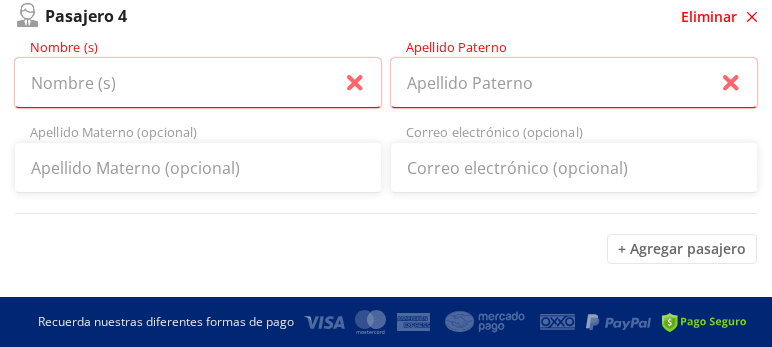 scroll, scrollTop: 786, scrollLeft: 0, axis: vertical 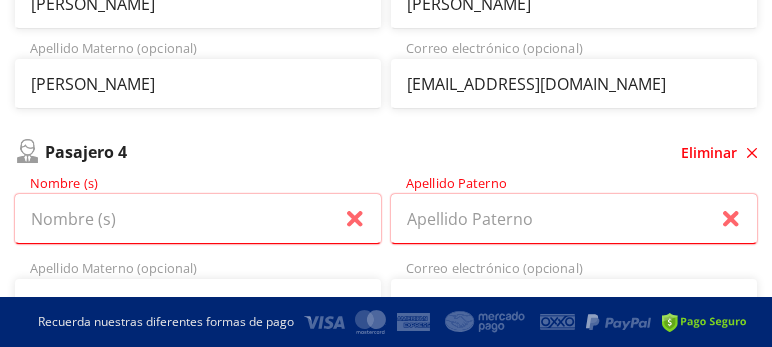 click 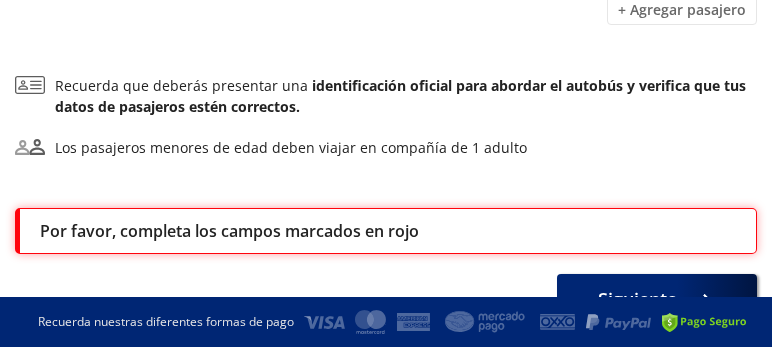 scroll, scrollTop: 1042, scrollLeft: 0, axis: vertical 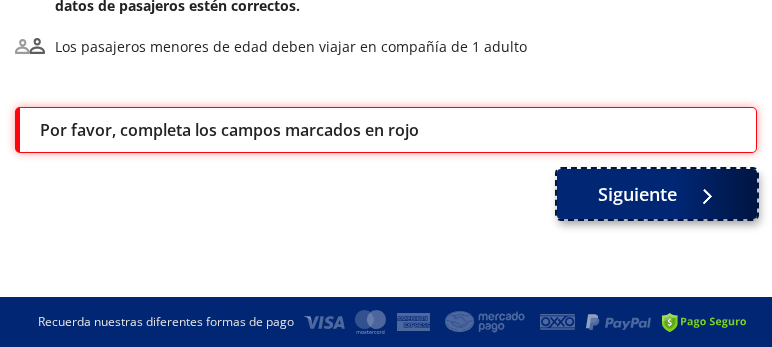 click on "Siguiente" at bounding box center [637, 194] 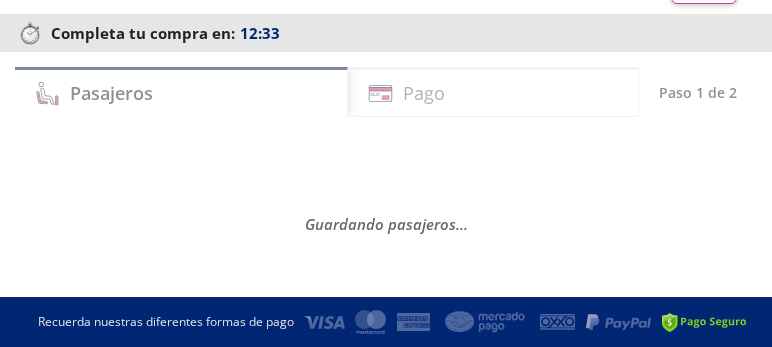 scroll, scrollTop: 95, scrollLeft: 0, axis: vertical 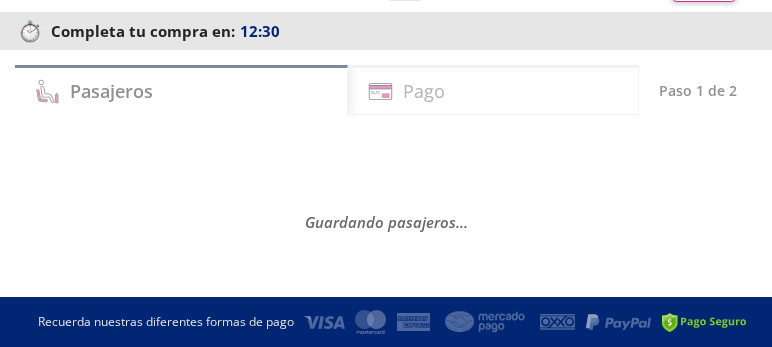 select on "MX" 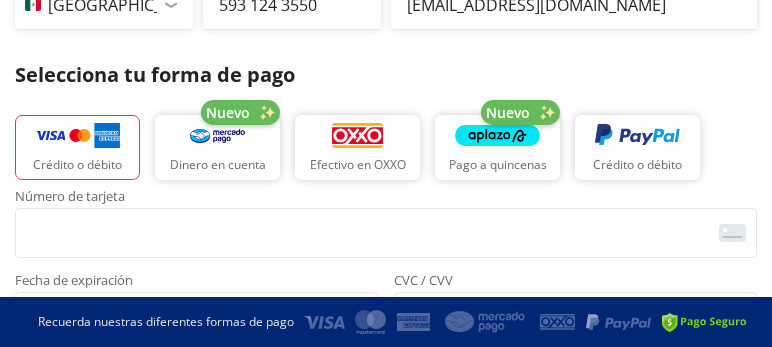 scroll, scrollTop: 666, scrollLeft: 0, axis: vertical 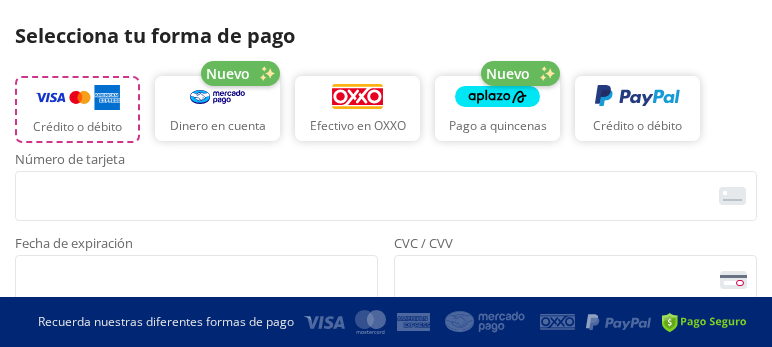 click at bounding box center [77, 98] 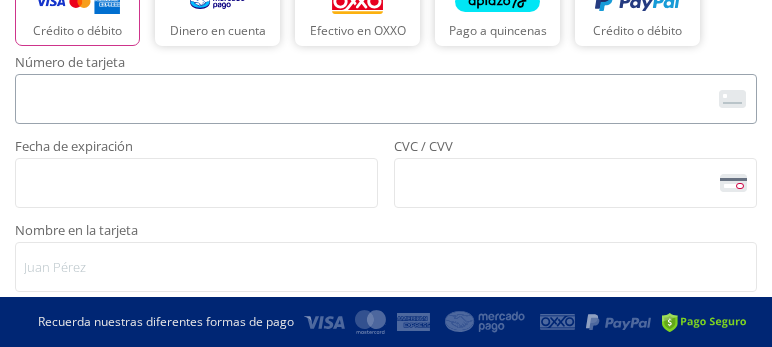 scroll, scrollTop: 666, scrollLeft: 0, axis: vertical 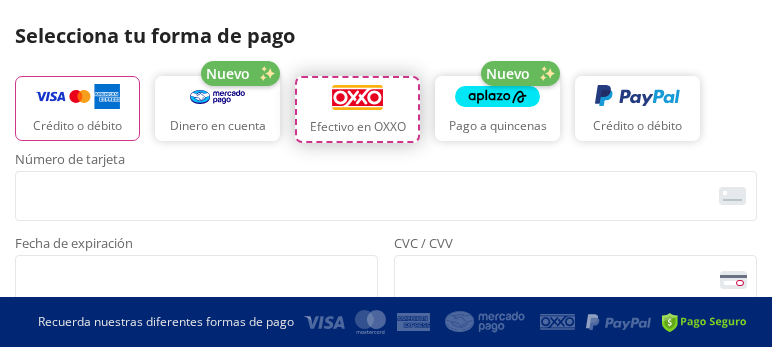 click at bounding box center (357, 98) 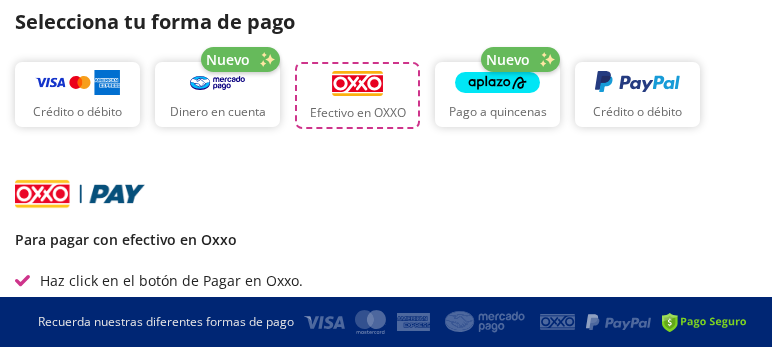 scroll, scrollTop: 657, scrollLeft: 0, axis: vertical 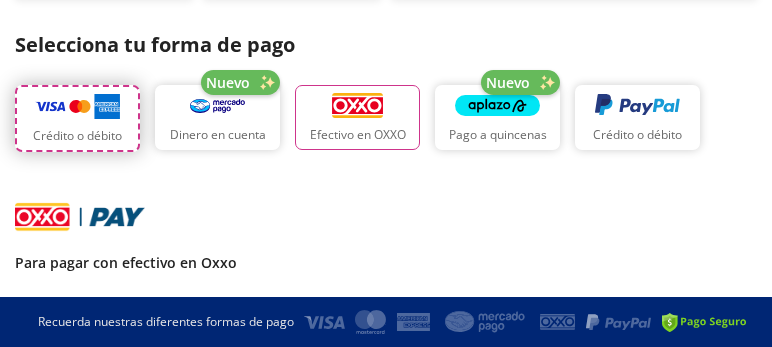 click at bounding box center (77, 107) 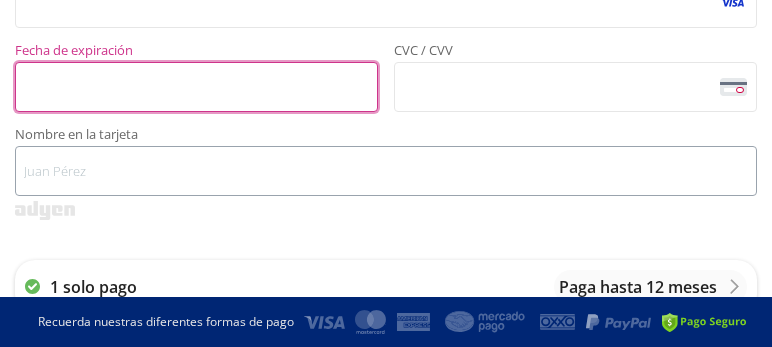 scroll, scrollTop: 666, scrollLeft: 0, axis: vertical 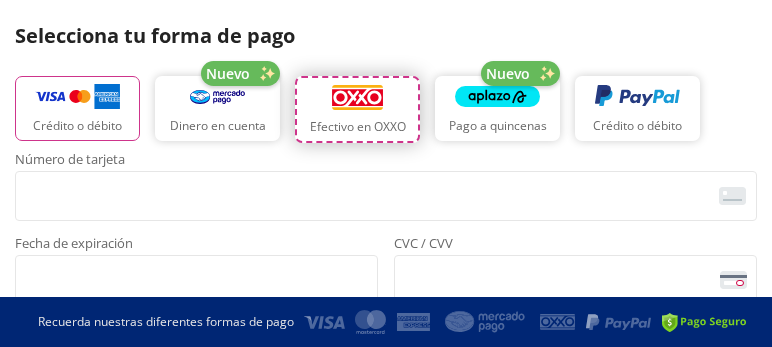 click on "Efectivo en OXXO" at bounding box center (358, 127) 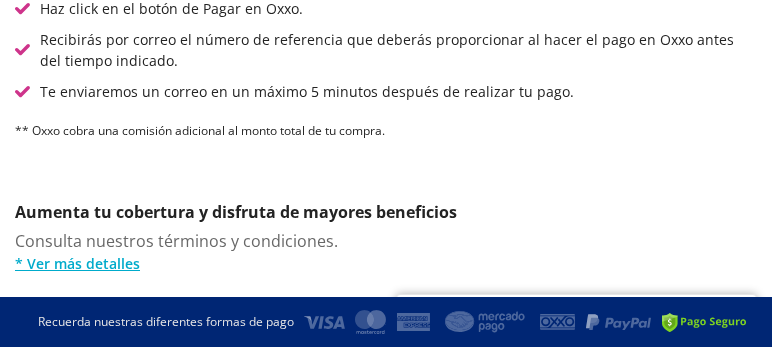 scroll, scrollTop: 1047, scrollLeft: 0, axis: vertical 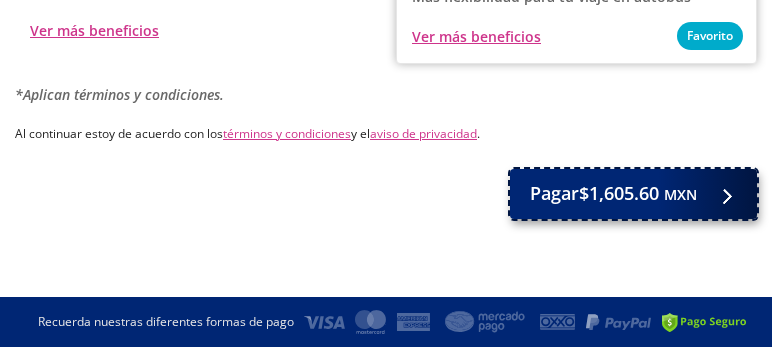 click on "Pagar  $1,605.60   MXN" at bounding box center [613, 193] 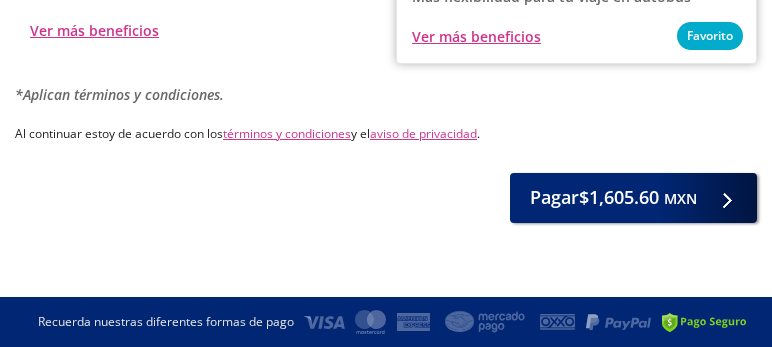 click on "Pago" at bounding box center (493, -1137) 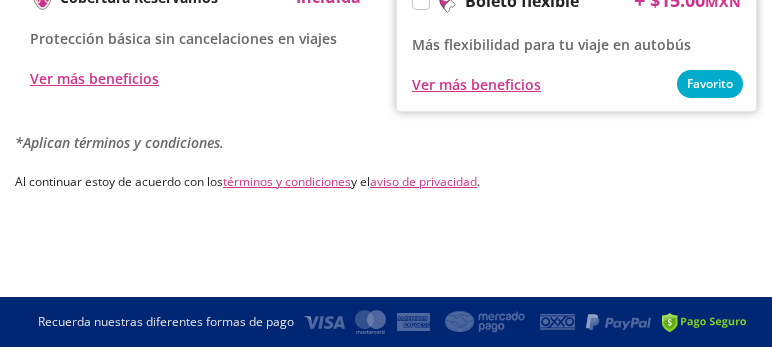 scroll, scrollTop: 0, scrollLeft: 0, axis: both 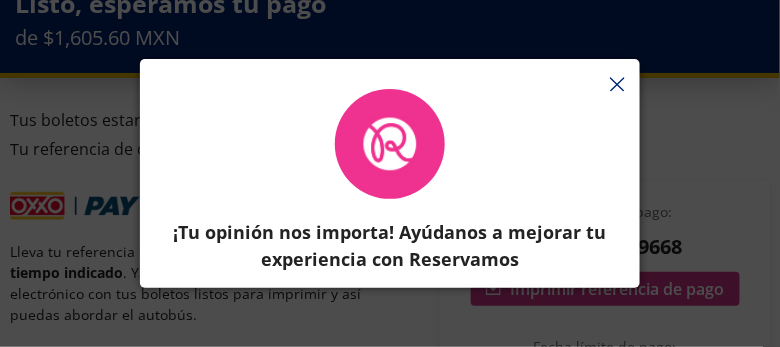 click on "¡Tu opinión nos importa! Ayúdanos a mejorar tu experiencia con Reservamos Por favor, tómate solo 3 minutos para completar nuestra encuesta y ayudarnos a seguir mejorando para ti. ¡Déjanos tu opinión!" at bounding box center [390, 242] 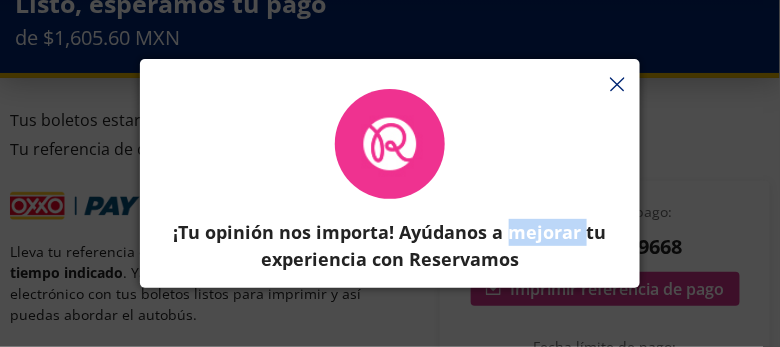 click on "¡Tu opinión nos importa! Ayúdanos a mejorar tu experiencia con Reservamos Por favor, tómate solo 3 minutos para completar nuestra encuesta y ayudarnos a seguir mejorando para ti. ¡Déjanos tu opinión!" at bounding box center [390, 242] 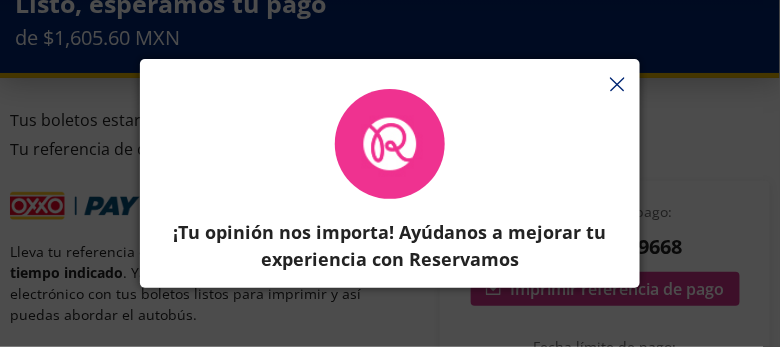 click on "¡Tu opinión nos importa! Ayúdanos a mejorar tu experiencia con Reservamos Por favor, tómate solo 3 minutos para completar nuestra encuesta y ayudarnos a seguir mejorando para ti. ¡Déjanos tu opinión!" at bounding box center (390, 242) 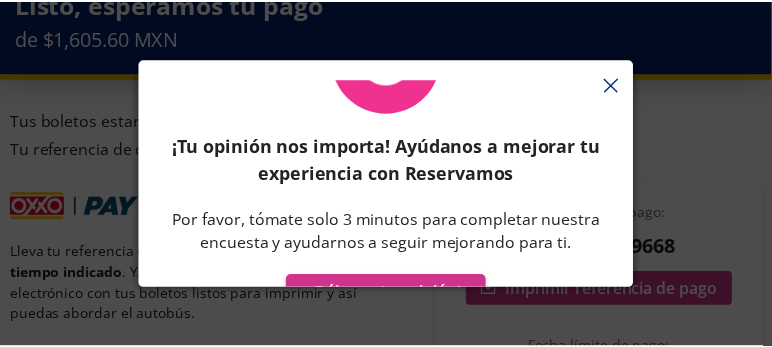 scroll, scrollTop: 138, scrollLeft: 0, axis: vertical 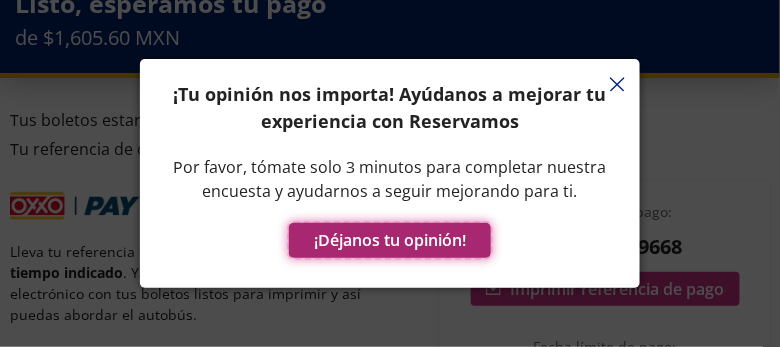 click on "¡Déjanos tu opinión!" at bounding box center (390, 240) 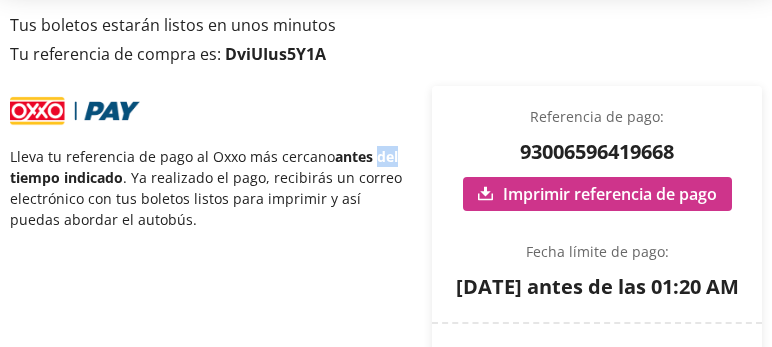 scroll, scrollTop: 0, scrollLeft: 0, axis: both 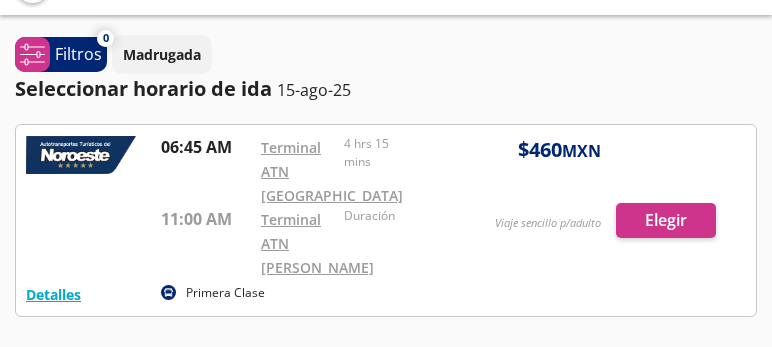 click at bounding box center [386, 220] 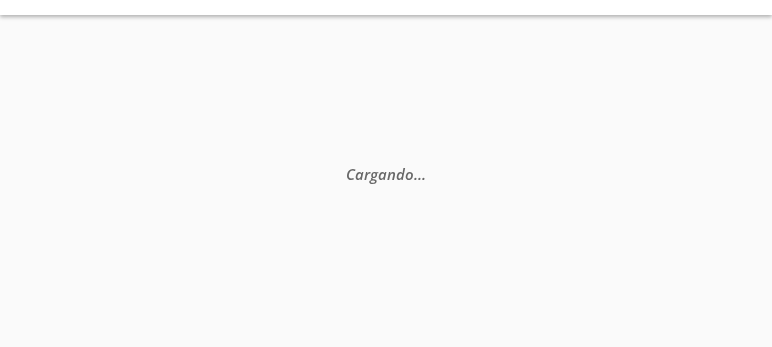 scroll, scrollTop: 0, scrollLeft: 0, axis: both 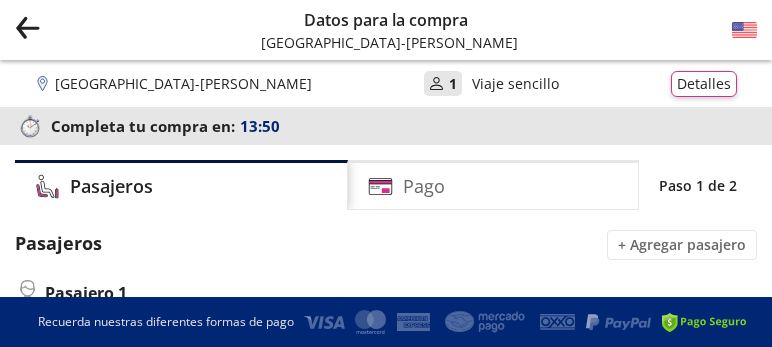 click 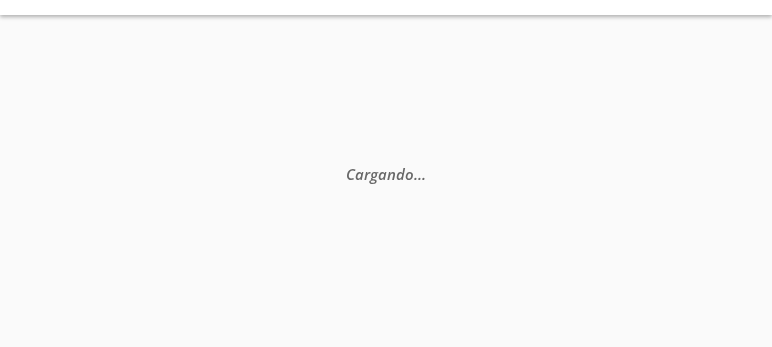 scroll, scrollTop: 0, scrollLeft: 0, axis: both 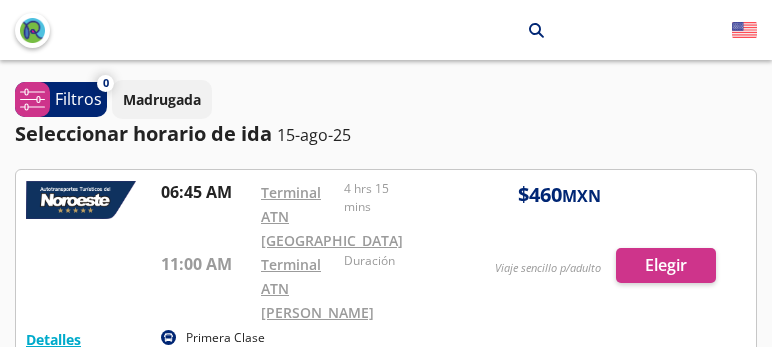 click at bounding box center (386, 265) 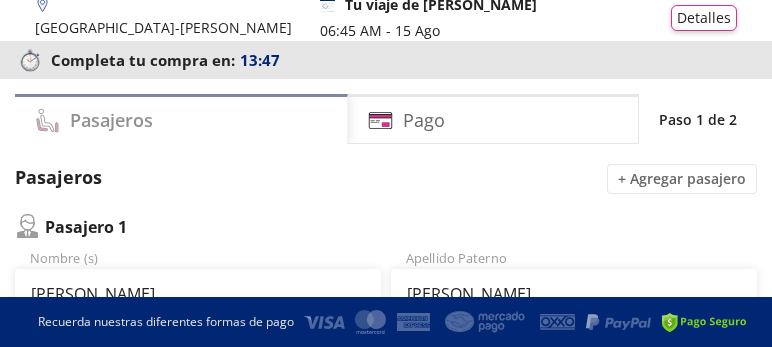 scroll, scrollTop: 0, scrollLeft: 0, axis: both 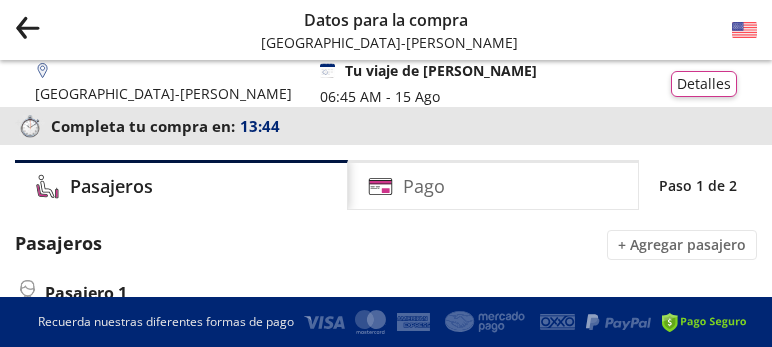 click on "Group 9 Created with Sketch." 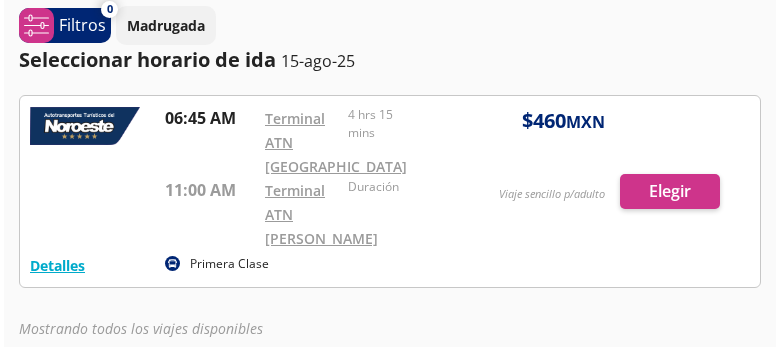 scroll, scrollTop: 95, scrollLeft: 0, axis: vertical 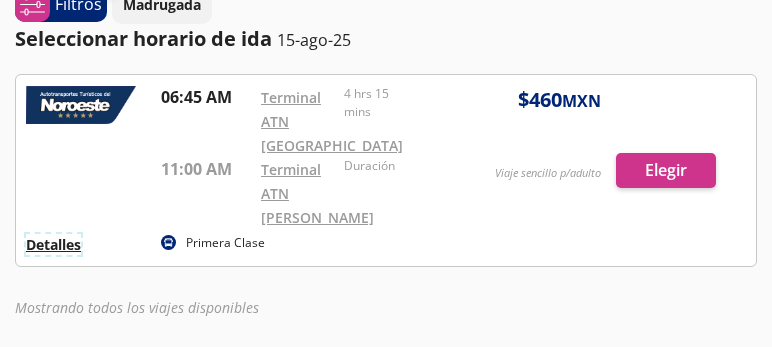 click on "Detalles" at bounding box center [53, 244] 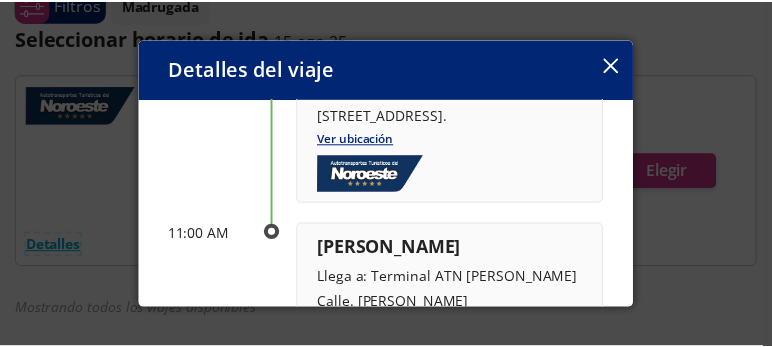 scroll, scrollTop: 0, scrollLeft: 0, axis: both 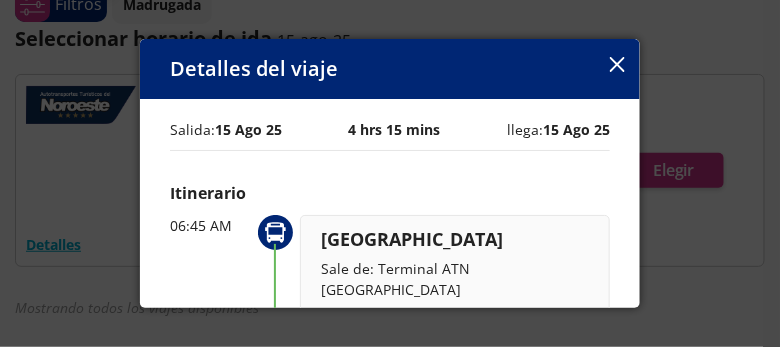 click 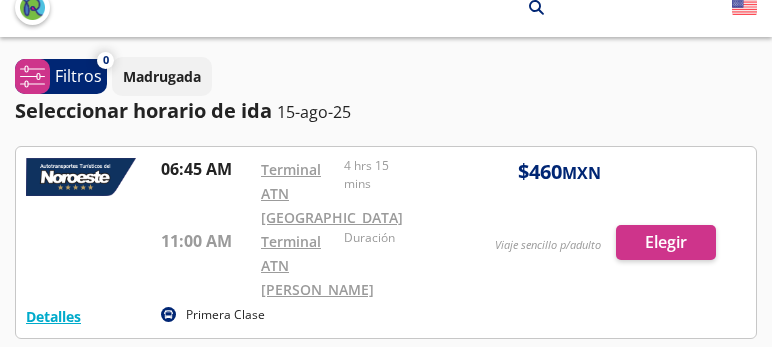 scroll, scrollTop: 0, scrollLeft: 0, axis: both 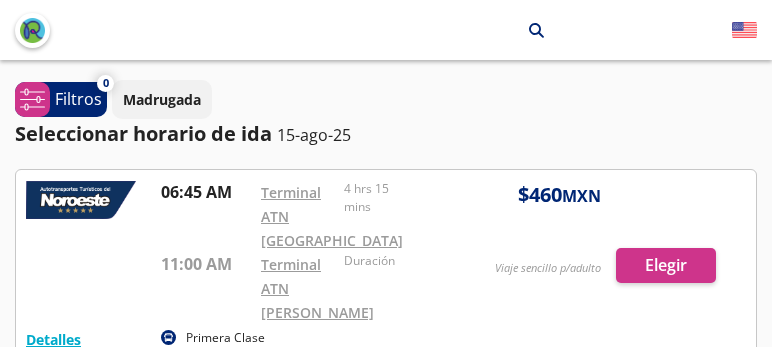 click at bounding box center (386, 265) 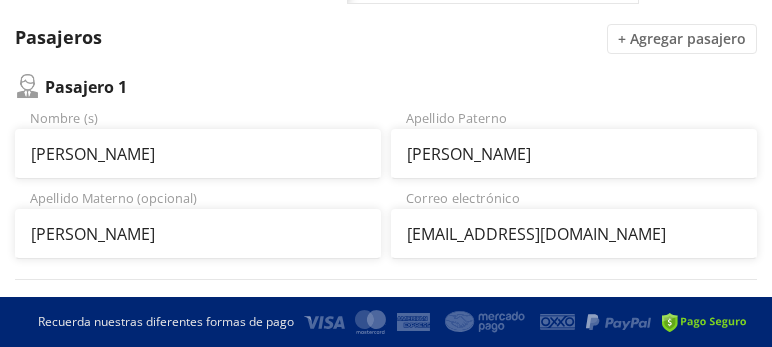 scroll, scrollTop: 285, scrollLeft: 0, axis: vertical 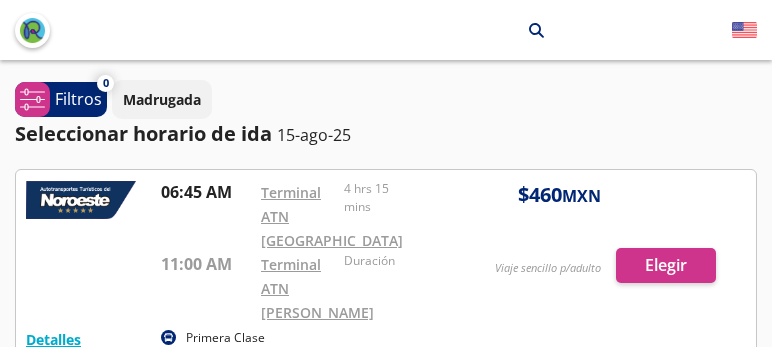 click at bounding box center [386, 265] 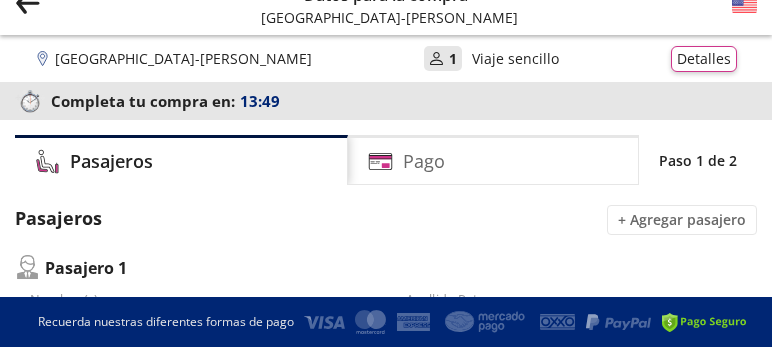 scroll, scrollTop: 0, scrollLeft: 0, axis: both 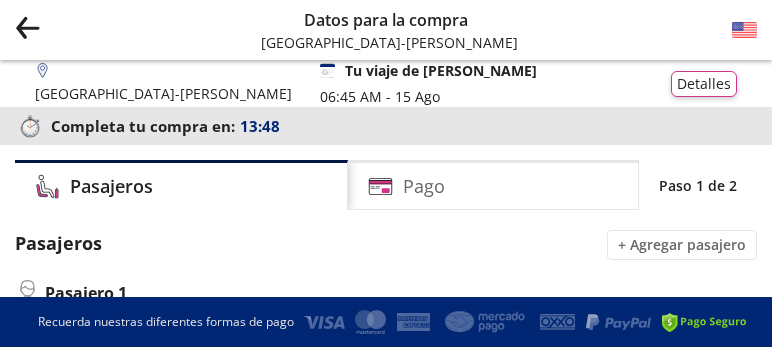 click 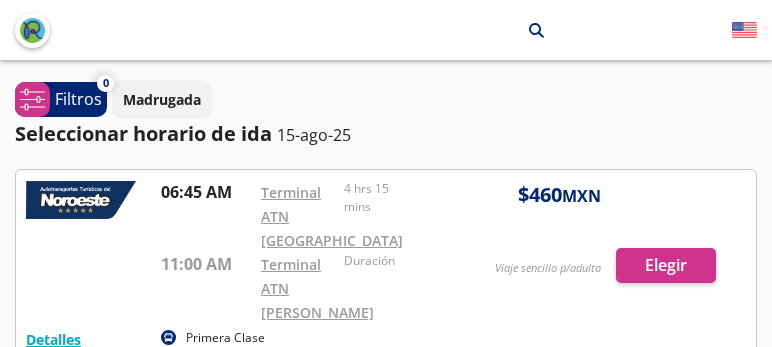 click at bounding box center (386, 265) 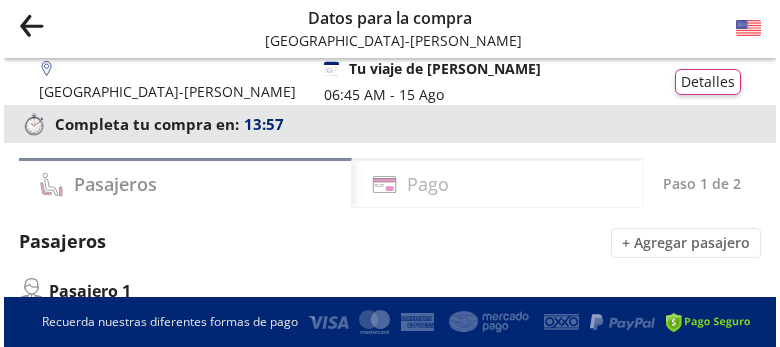 scroll, scrollTop: 0, scrollLeft: 0, axis: both 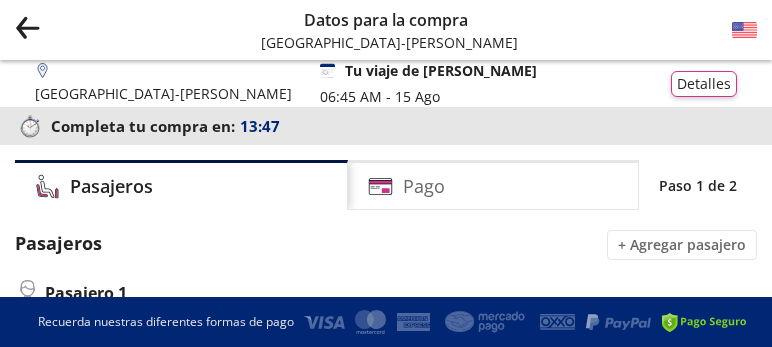 click on "Tu viaje de [PERSON_NAME]" at bounding box center [441, 70] 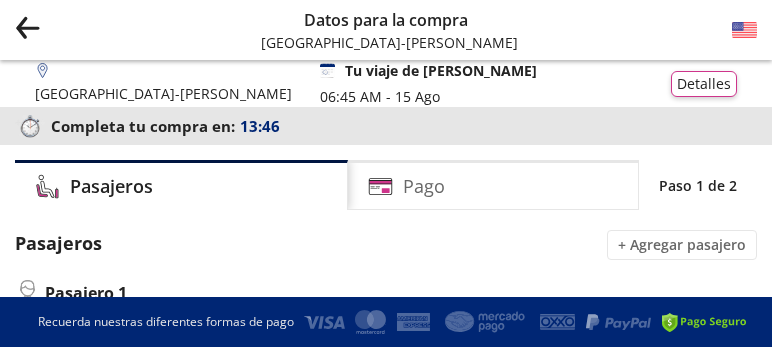 click on "Tu viaje de [PERSON_NAME]" at bounding box center (441, 70) 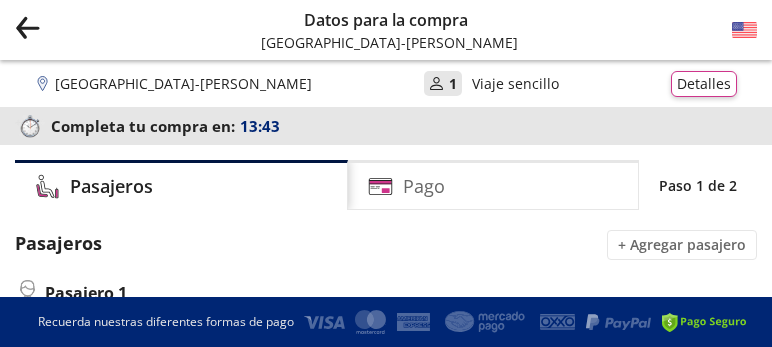 click 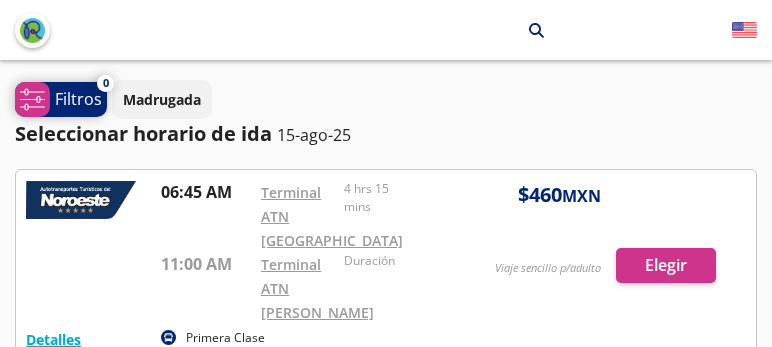 click on "Filtros" at bounding box center [78, 99] 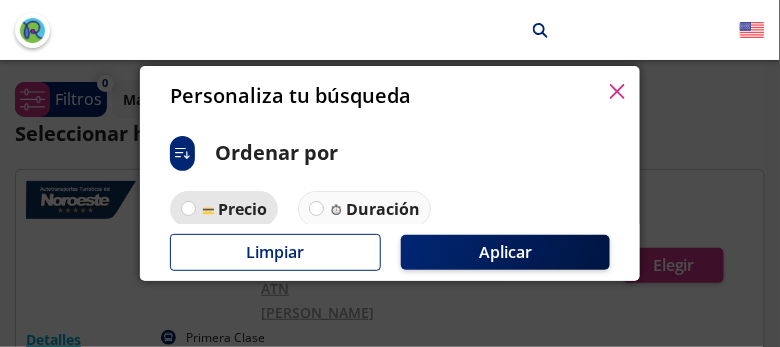 click on "Precio" at bounding box center [242, 209] 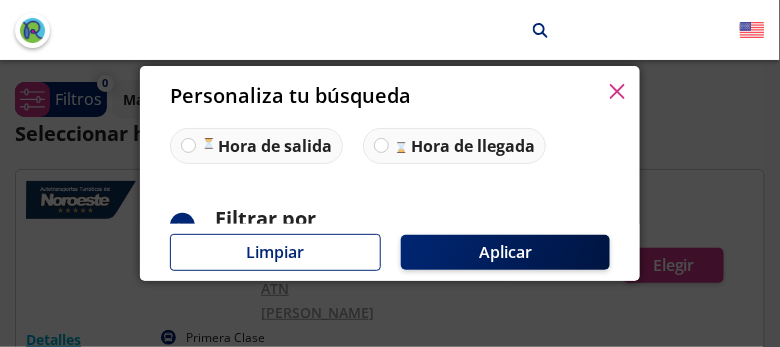 scroll, scrollTop: 14, scrollLeft: 0, axis: vertical 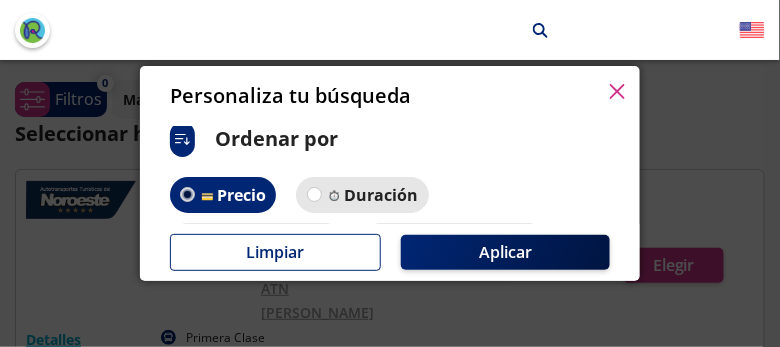 click on "Duración" at bounding box center [381, 195] 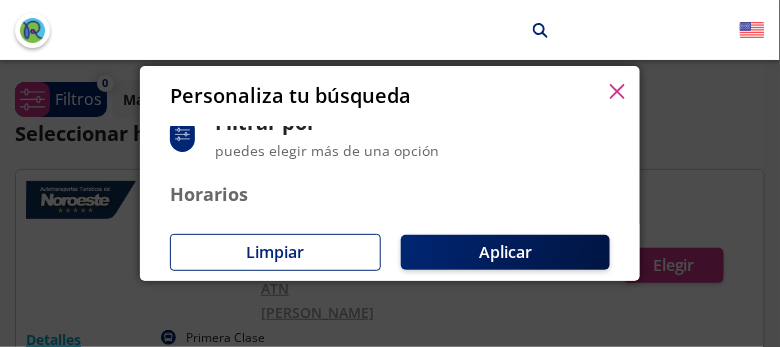 scroll, scrollTop: 300, scrollLeft: 0, axis: vertical 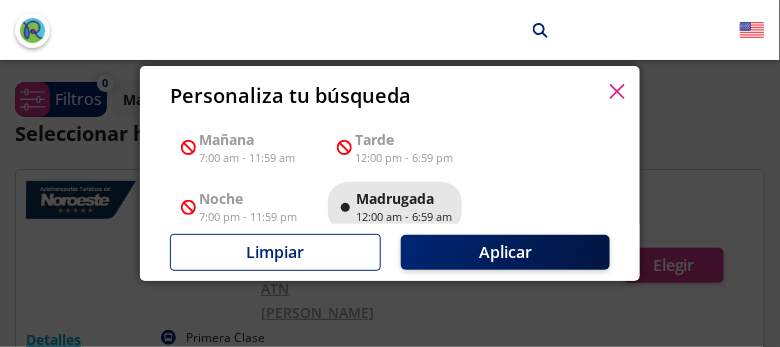 click on "Madrugada" at bounding box center [404, 198] 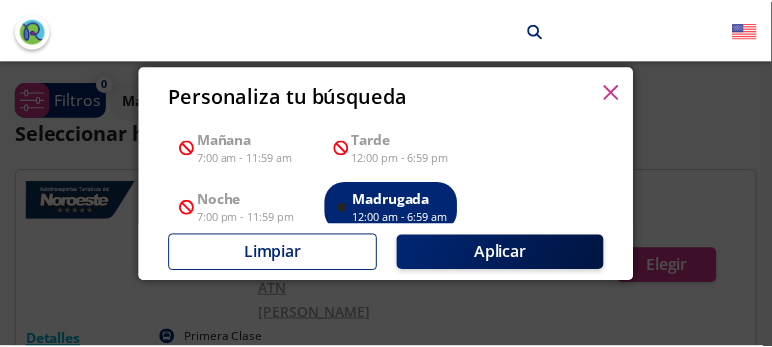 scroll, scrollTop: 395, scrollLeft: 0, axis: vertical 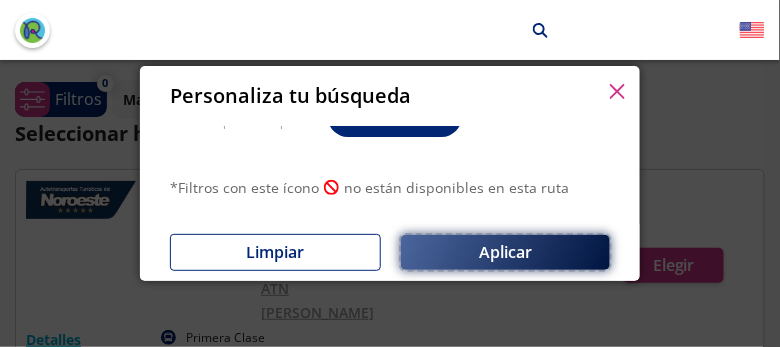click on "Aplicar" at bounding box center (505, 252) 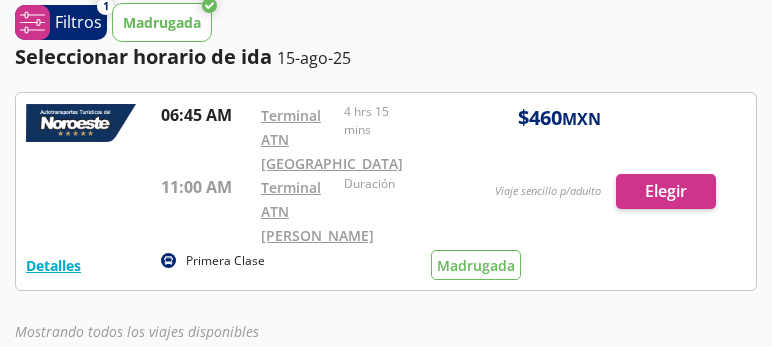 scroll, scrollTop: 0, scrollLeft: 0, axis: both 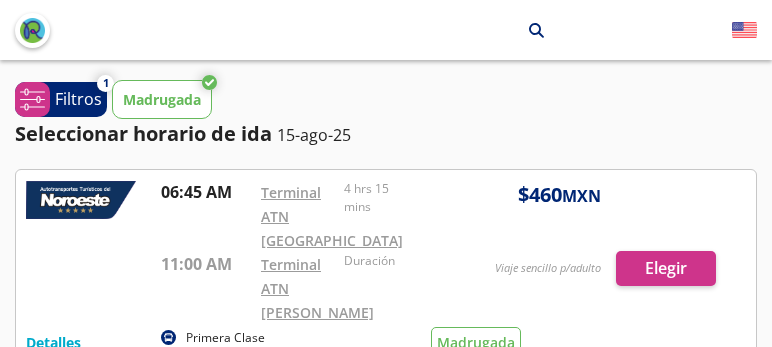 click at bounding box center (386, 268) 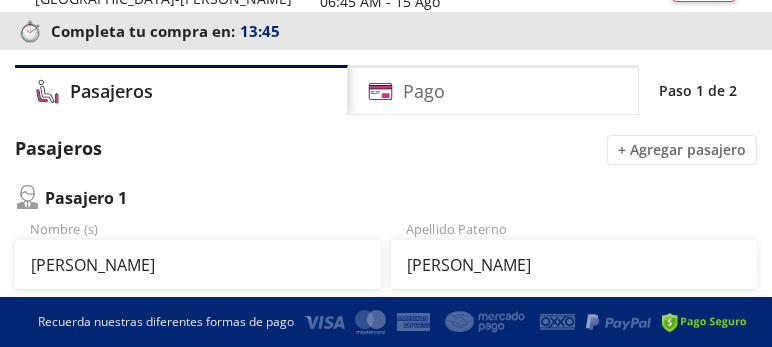 scroll, scrollTop: 0, scrollLeft: 0, axis: both 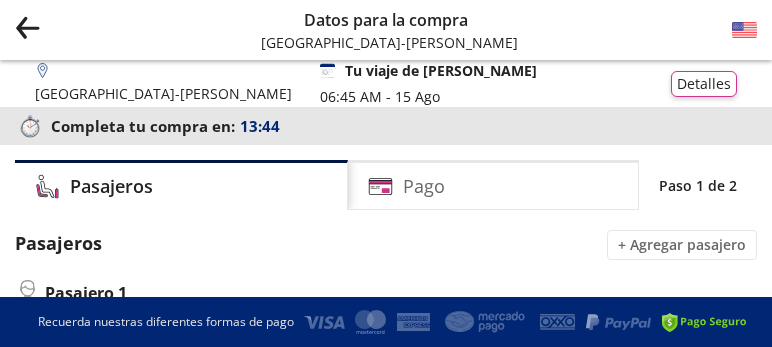 click 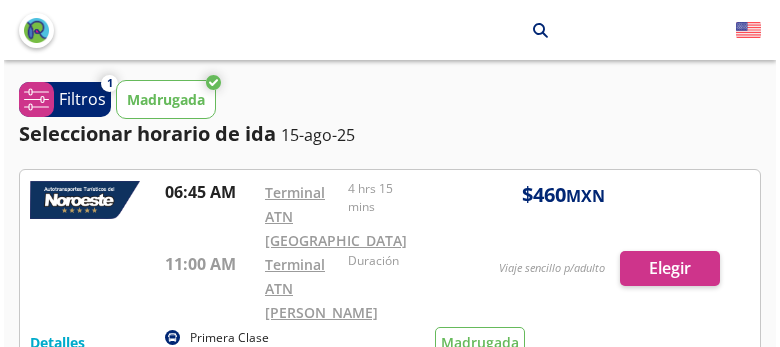 scroll, scrollTop: 95, scrollLeft: 0, axis: vertical 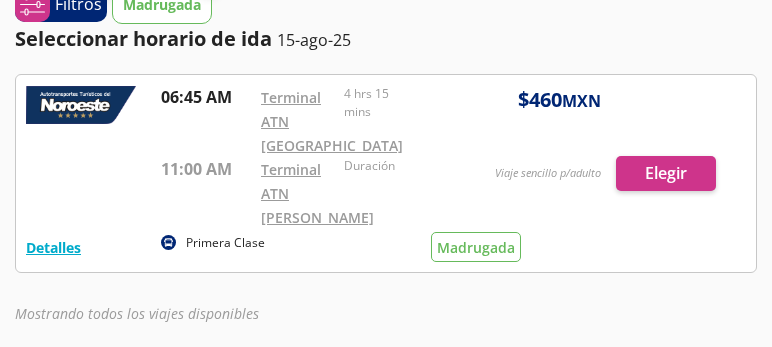 click on "Primera Clase" at bounding box center (225, 243) 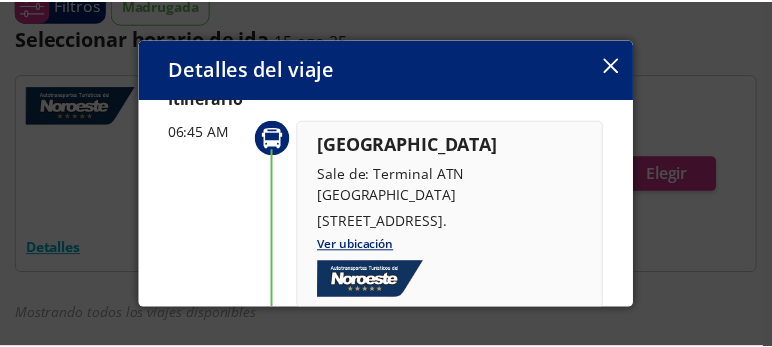 scroll, scrollTop: 0, scrollLeft: 0, axis: both 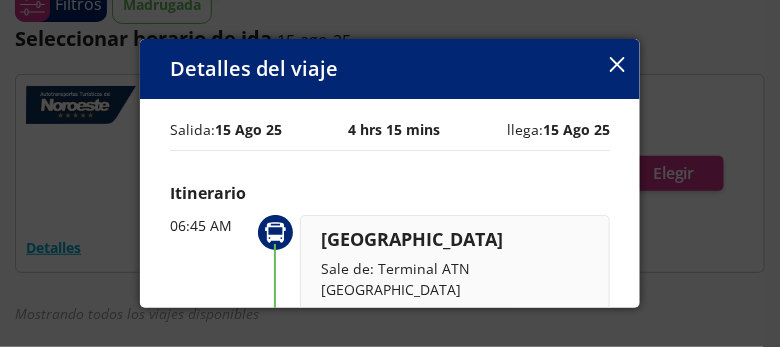 click 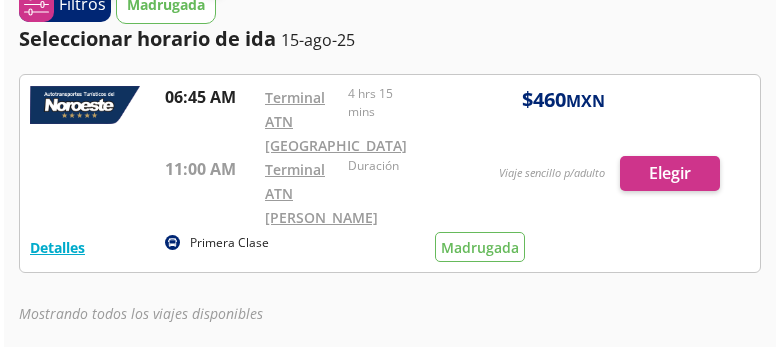 scroll, scrollTop: 0, scrollLeft: 0, axis: both 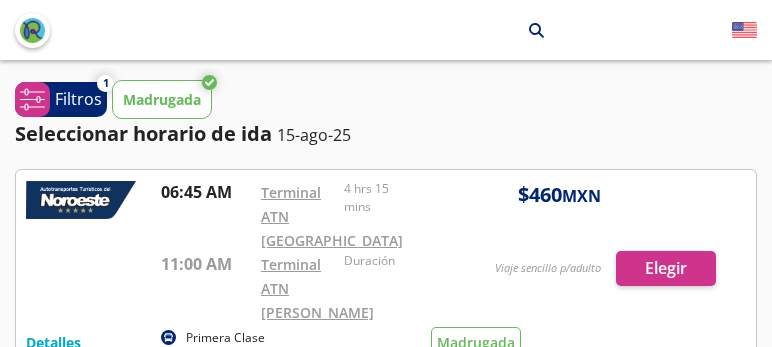 click on "Madrugada" at bounding box center (162, 99) 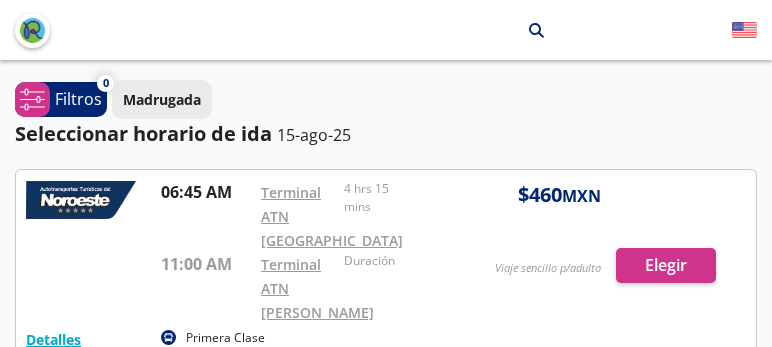 click on "Madrugada" at bounding box center [162, 99] 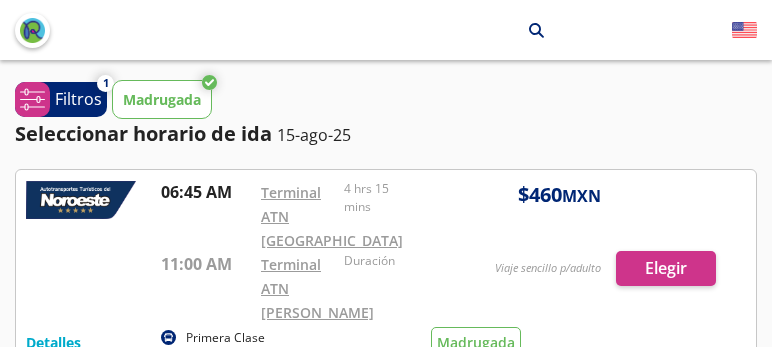 click on "Madrugada" at bounding box center (162, 99) 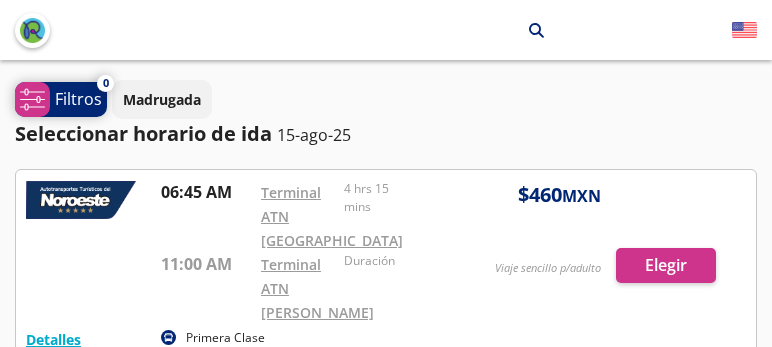click on "Filtros" at bounding box center [78, 99] 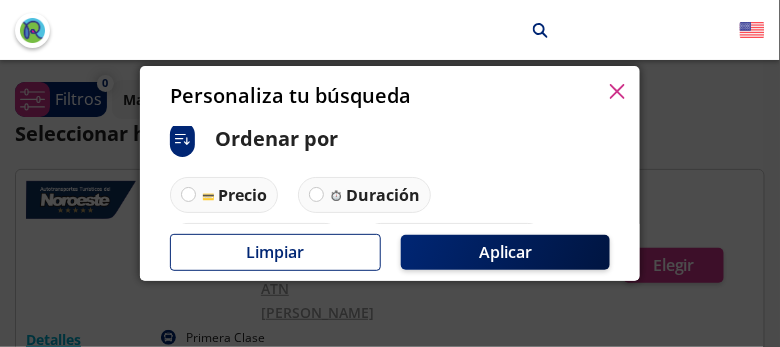 scroll, scrollTop: 109, scrollLeft: 0, axis: vertical 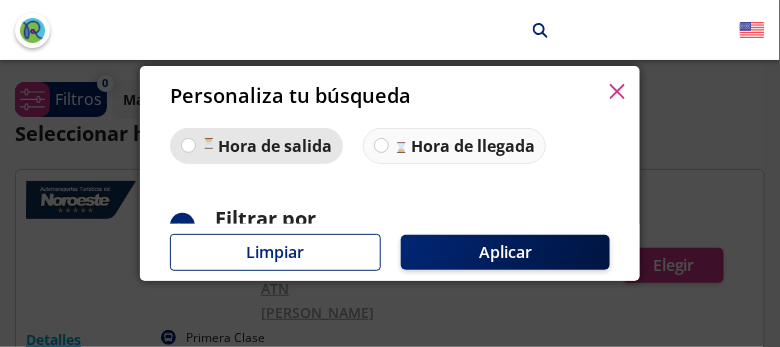 click on "Hora de salida" at bounding box center [275, 146] 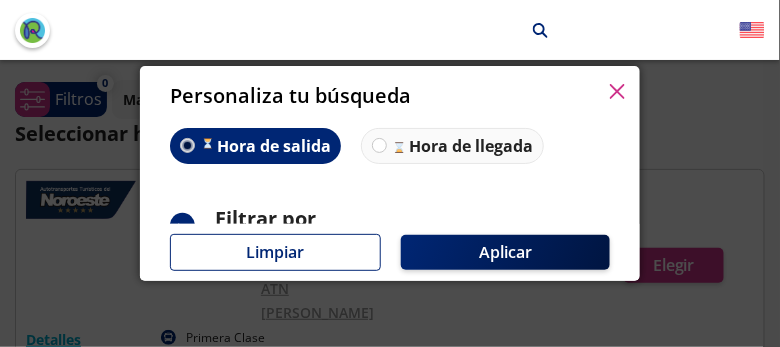 click on "Hora de salida" at bounding box center (274, 146) 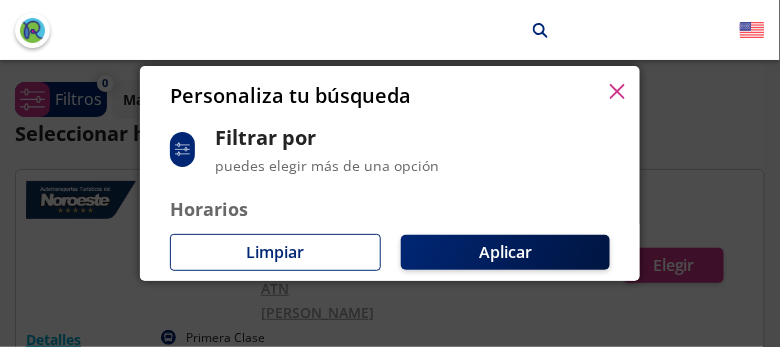 scroll, scrollTop: 95, scrollLeft: 0, axis: vertical 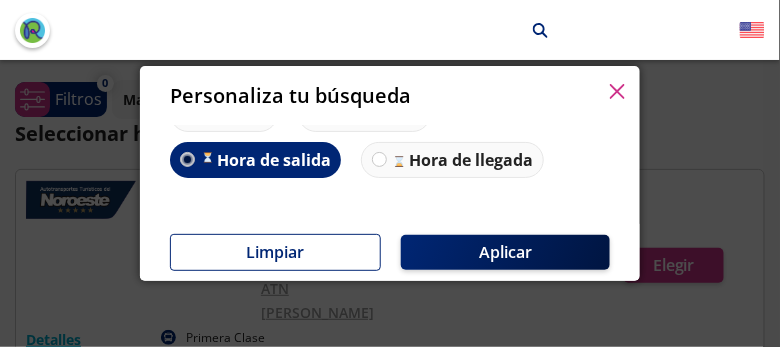 click at bounding box center [187, 159] 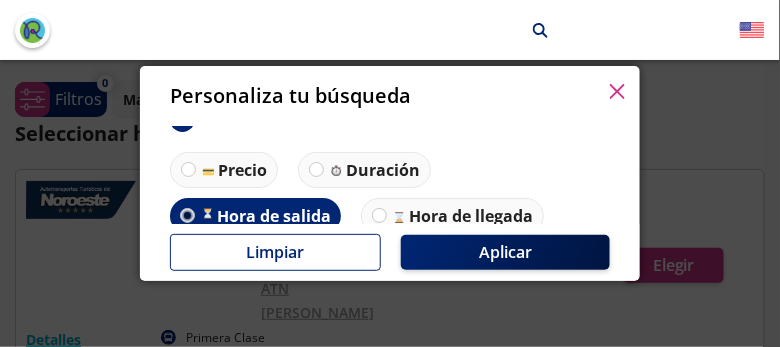 scroll, scrollTop: 0, scrollLeft: 0, axis: both 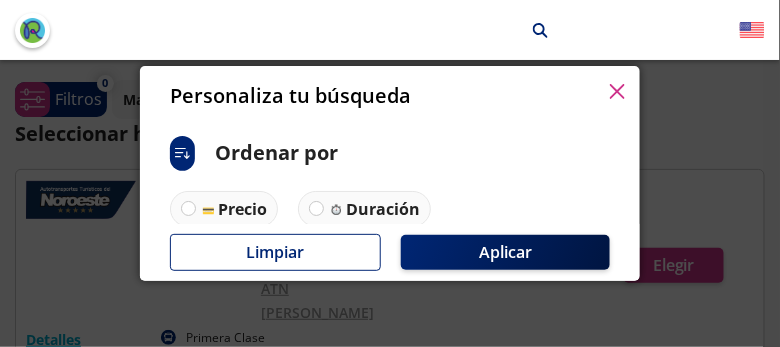 click on "ci:sort-ascending" at bounding box center [182, 153] 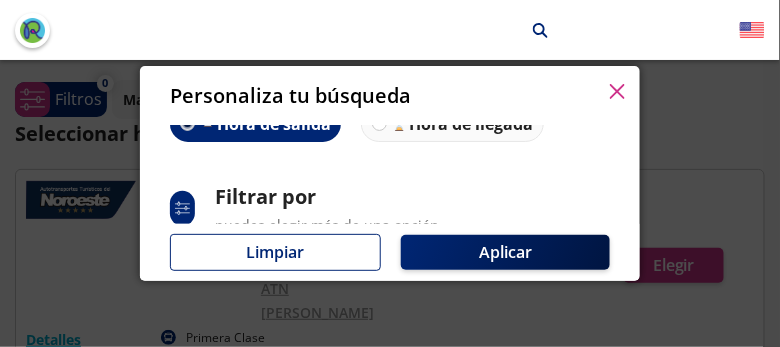 scroll, scrollTop: 95, scrollLeft: 0, axis: vertical 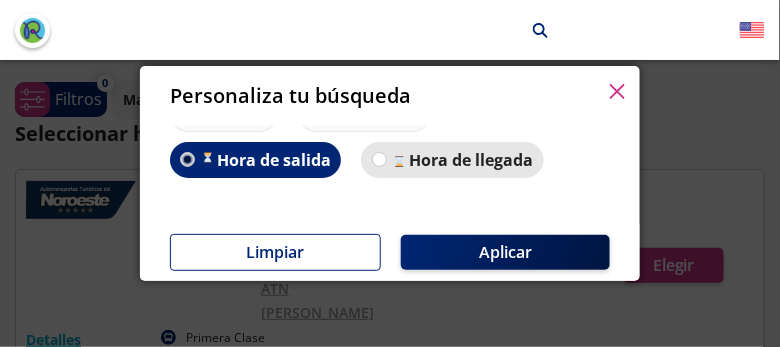 click on "Hora de llegada" at bounding box center [471, 160] 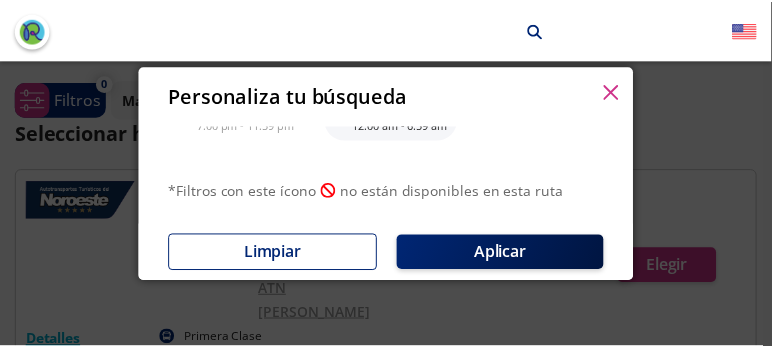 scroll, scrollTop: 395, scrollLeft: 0, axis: vertical 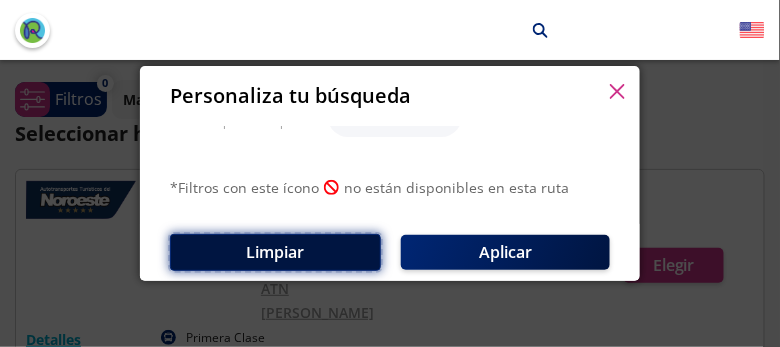 click on "Limpiar" at bounding box center [275, 252] 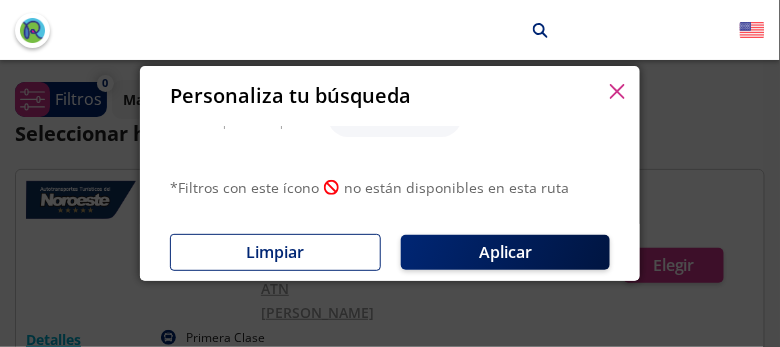 click on "Terminal ATN [GEOGRAPHIC_DATA]" at bounding box center [332, 216] 